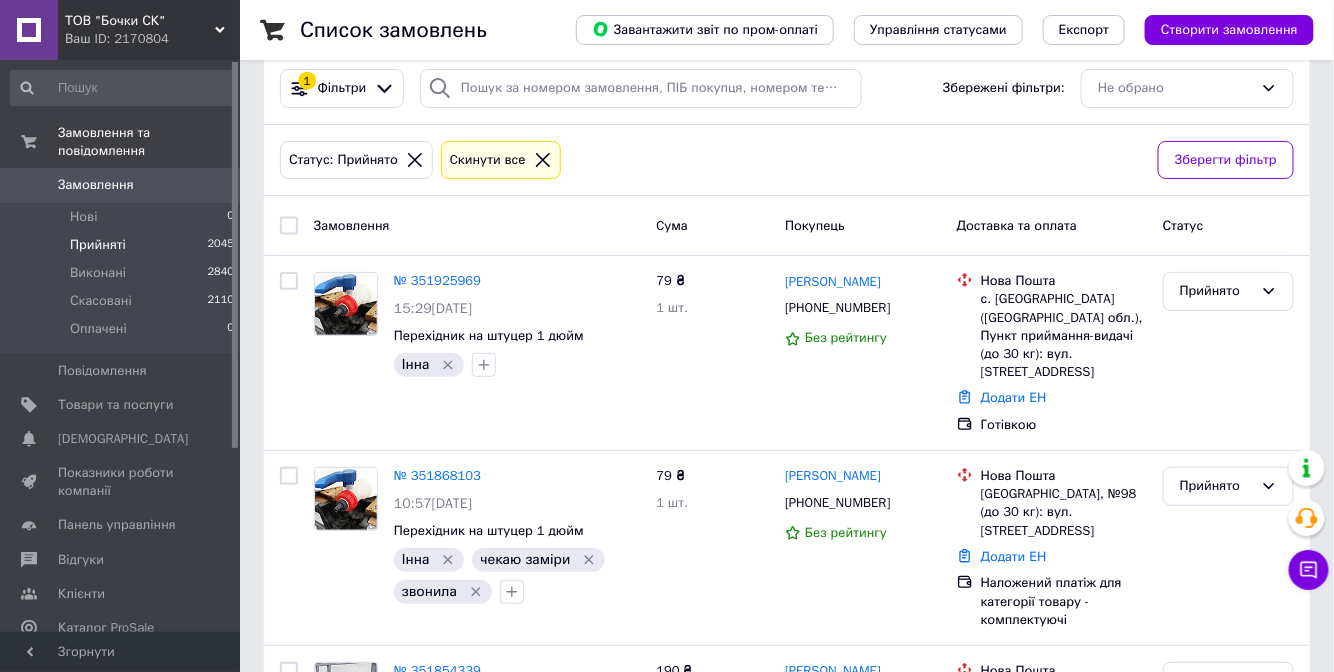 scroll, scrollTop: 0, scrollLeft: 0, axis: both 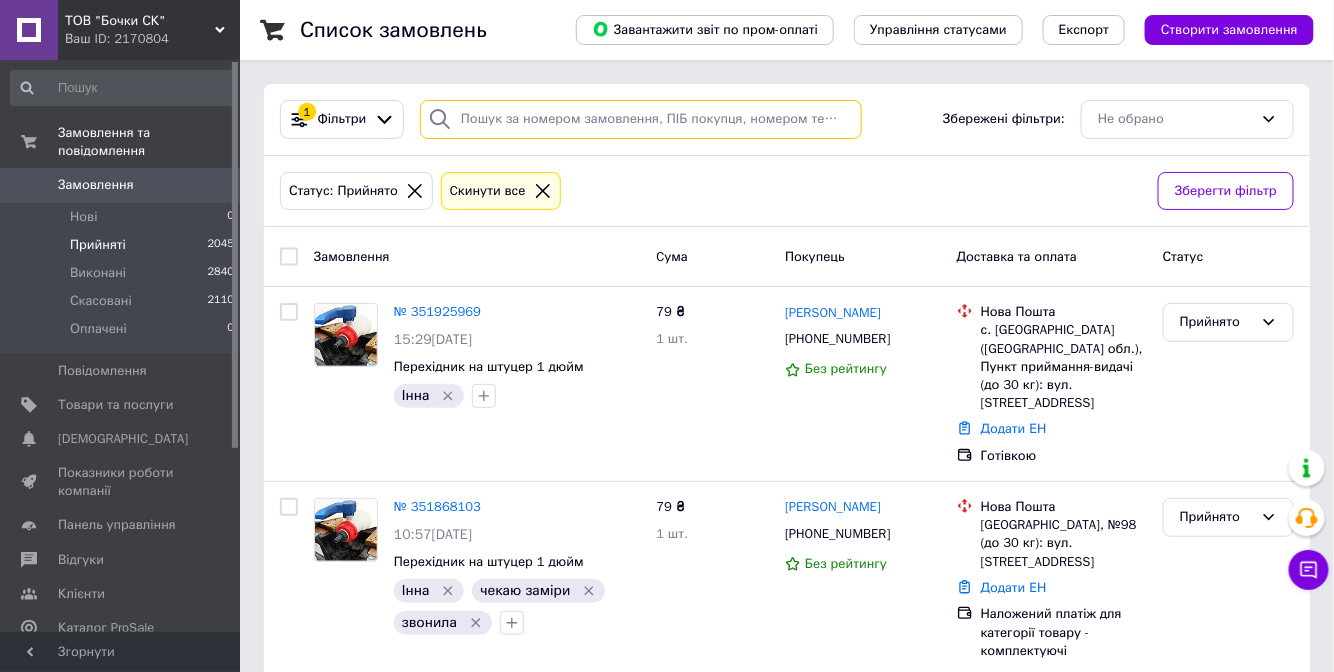 click at bounding box center (641, 119) 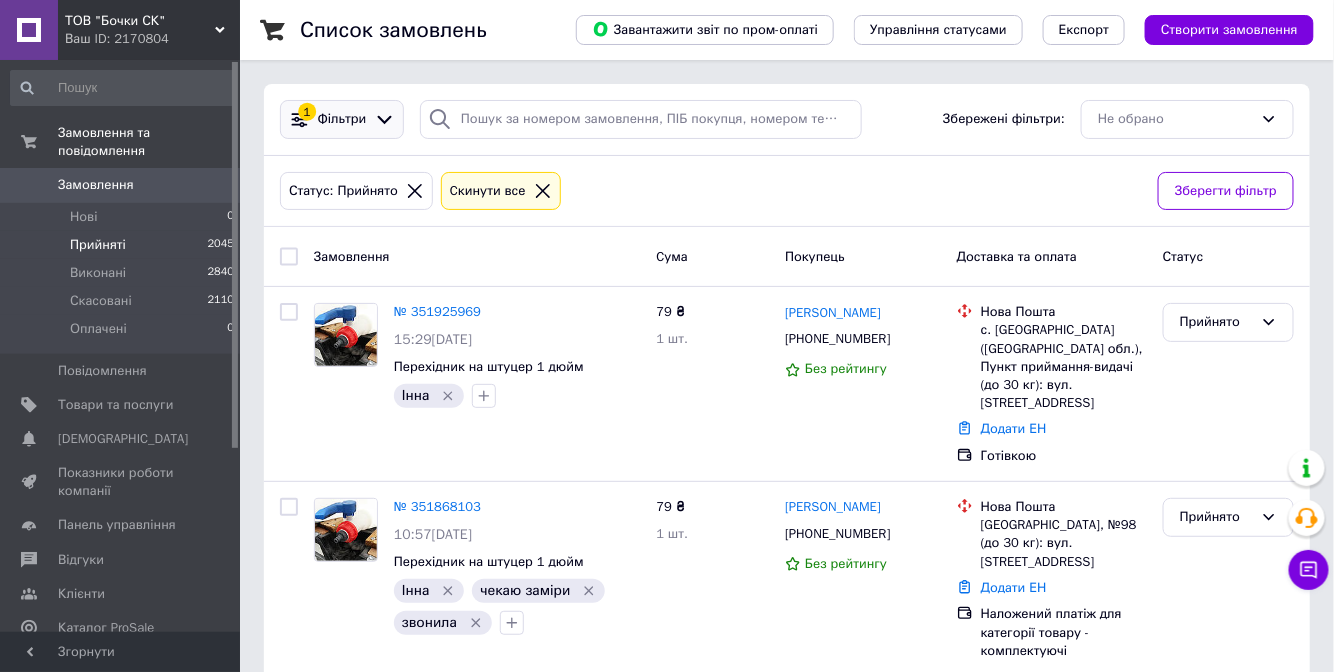 click on "1 Фільтри" at bounding box center (342, 119) 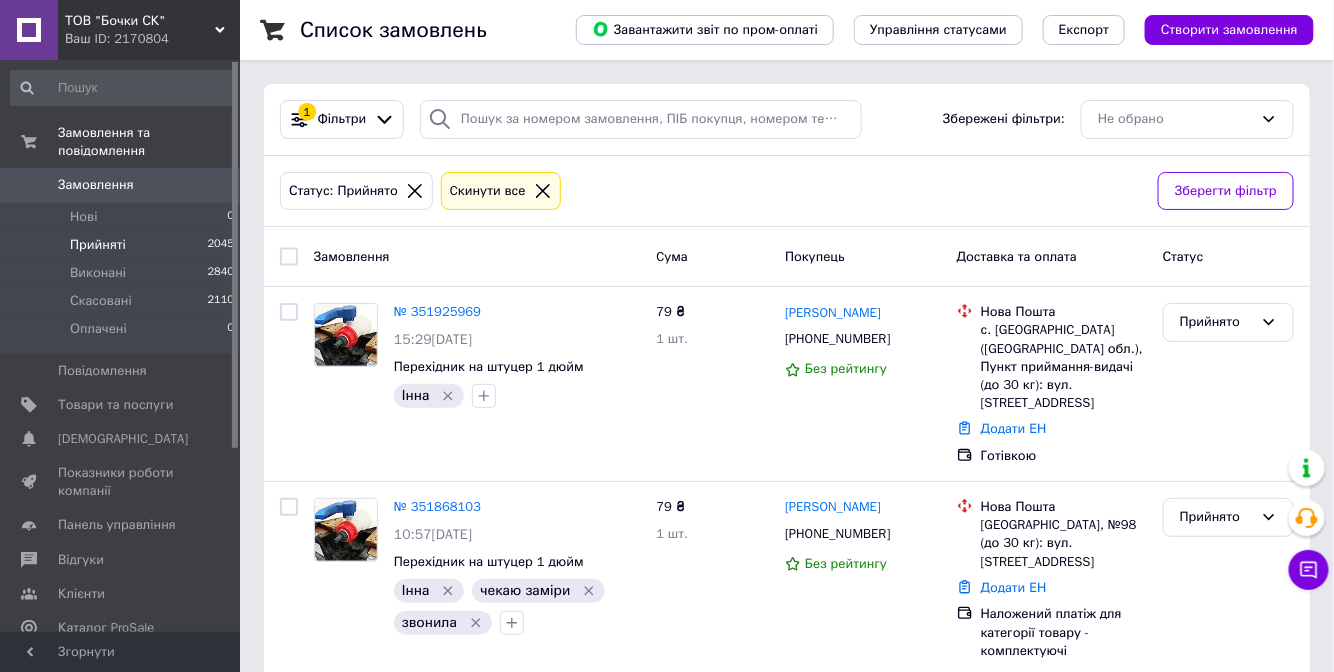 click 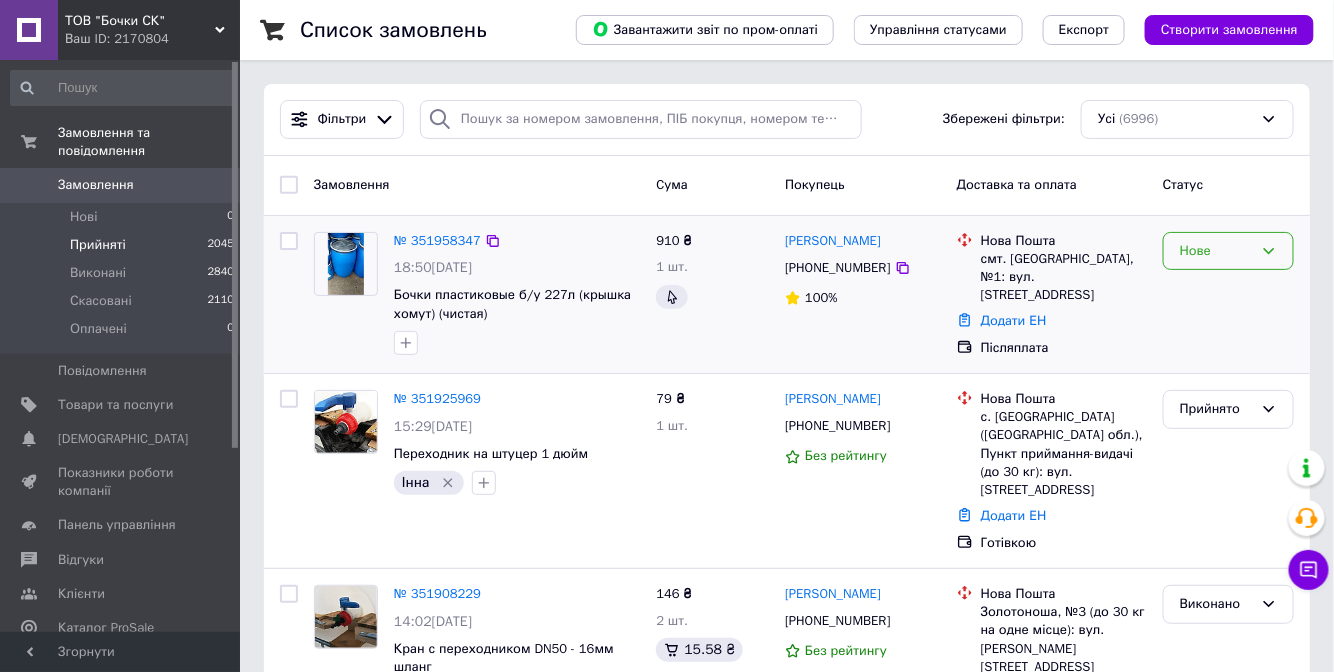 click on "Нове" at bounding box center [1228, 251] 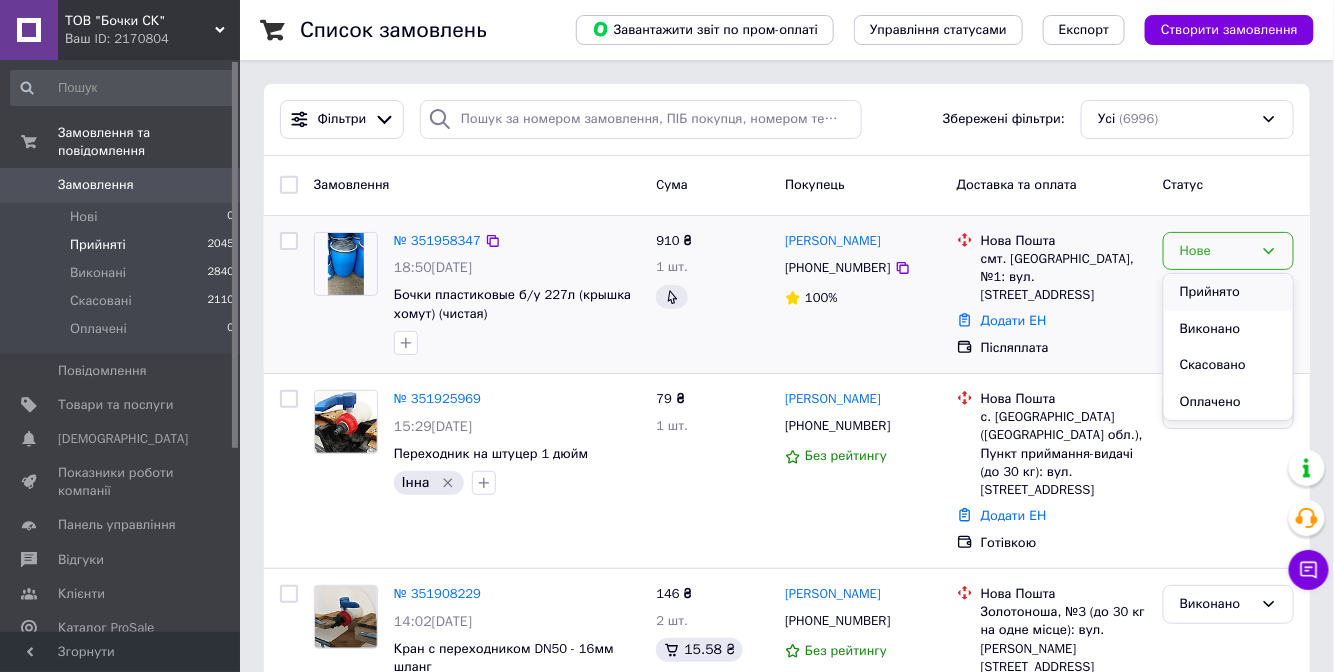 click on "Прийнято" at bounding box center (1228, 292) 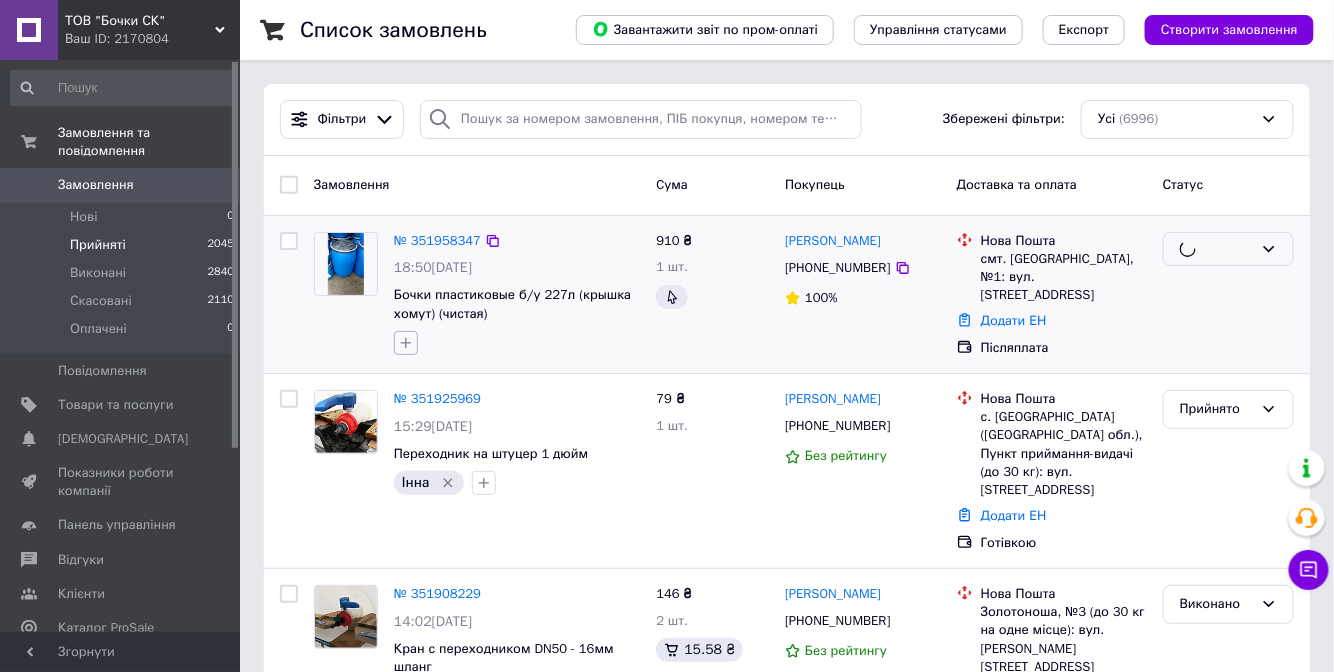 click 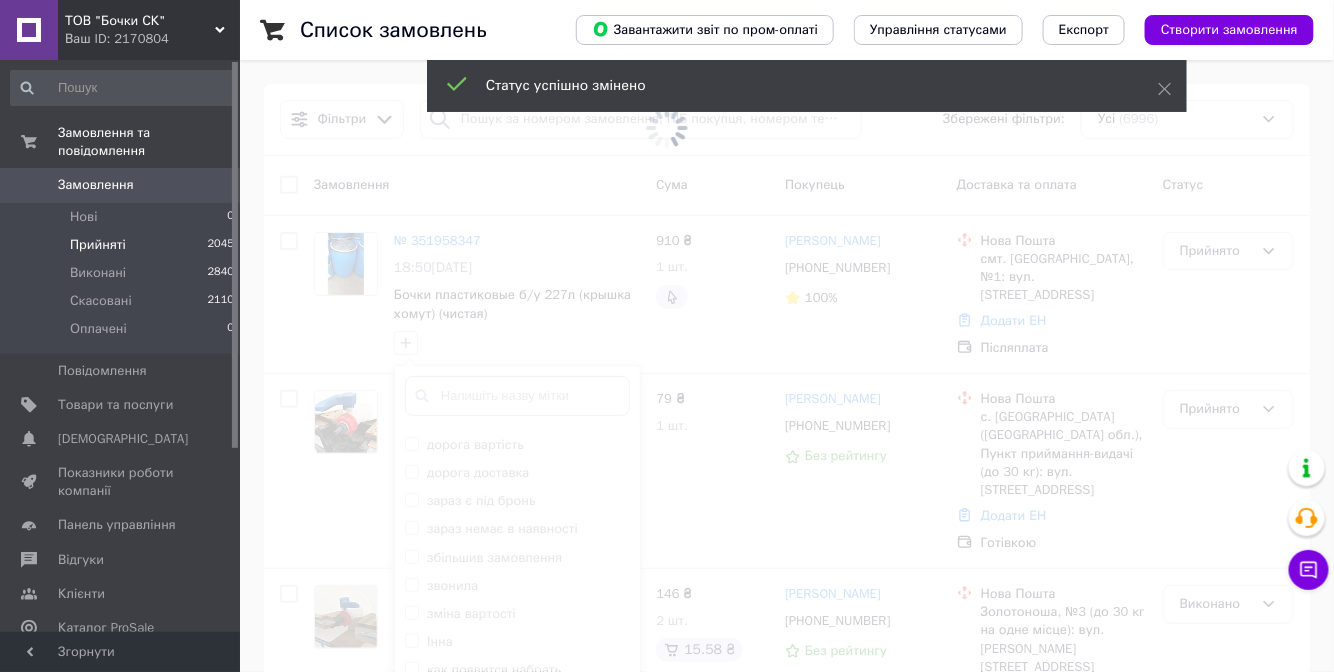scroll, scrollTop: 363, scrollLeft: 0, axis: vertical 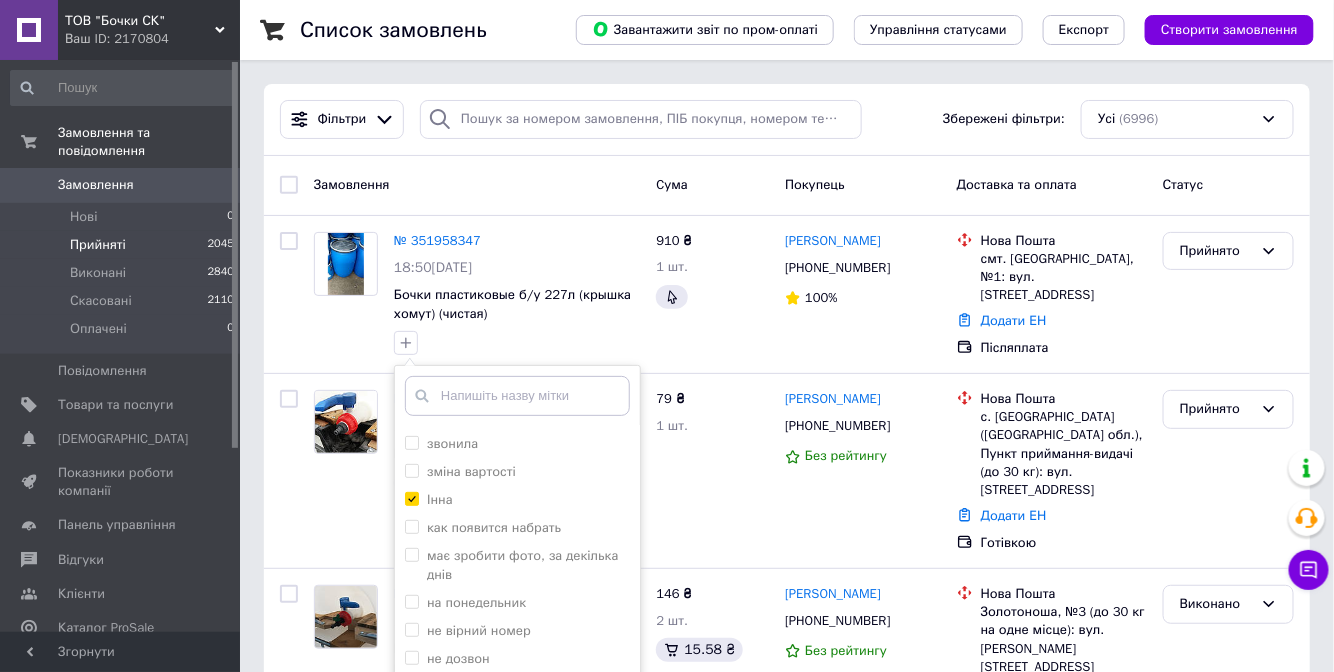 checkbox on "true" 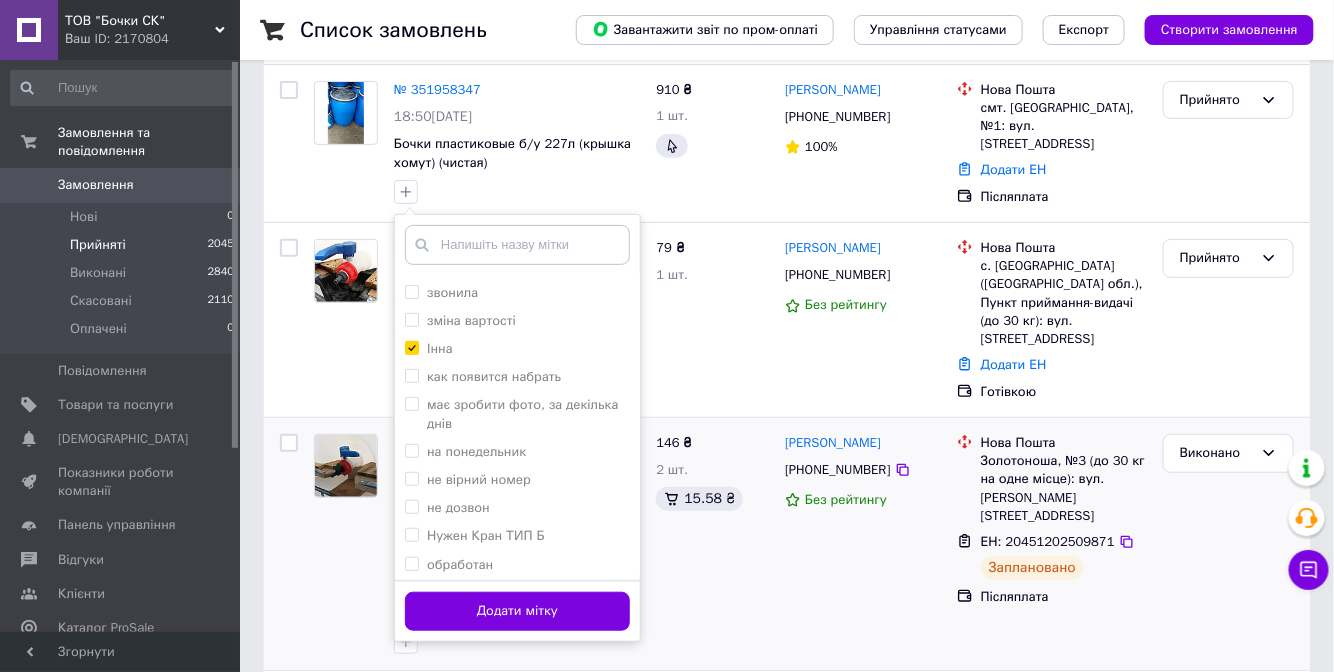 scroll, scrollTop: 181, scrollLeft: 0, axis: vertical 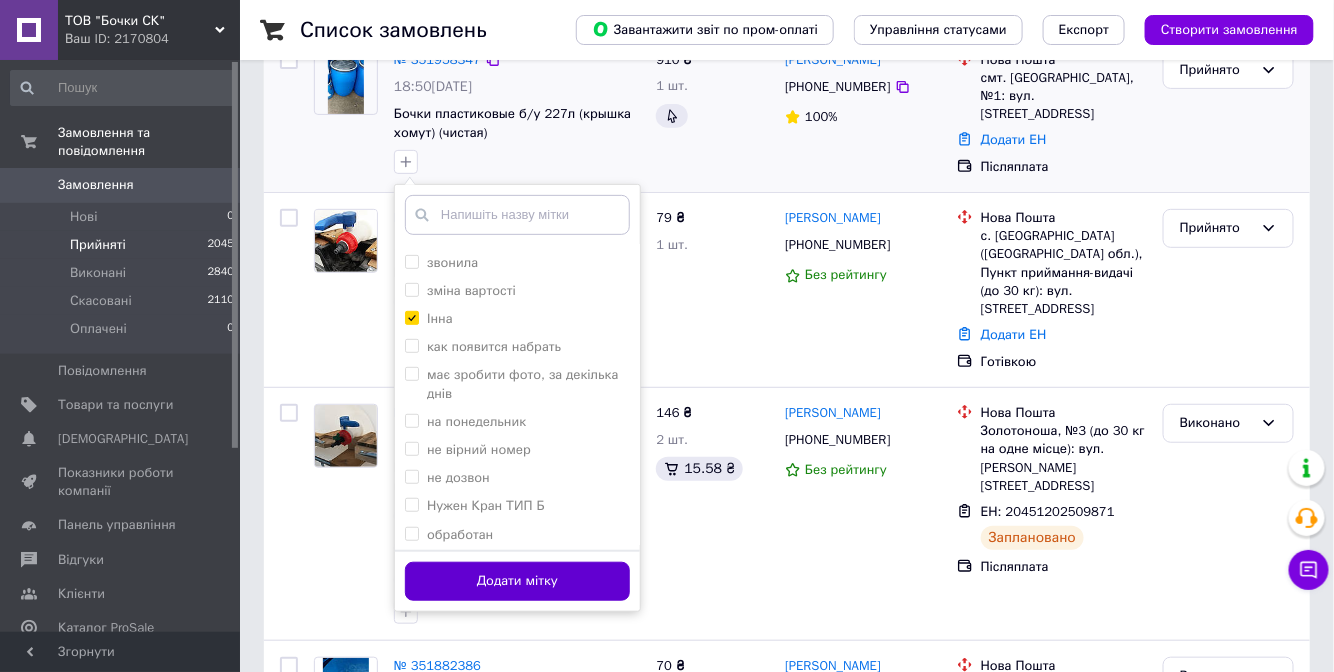 click on "Додати мітку" at bounding box center [517, 581] 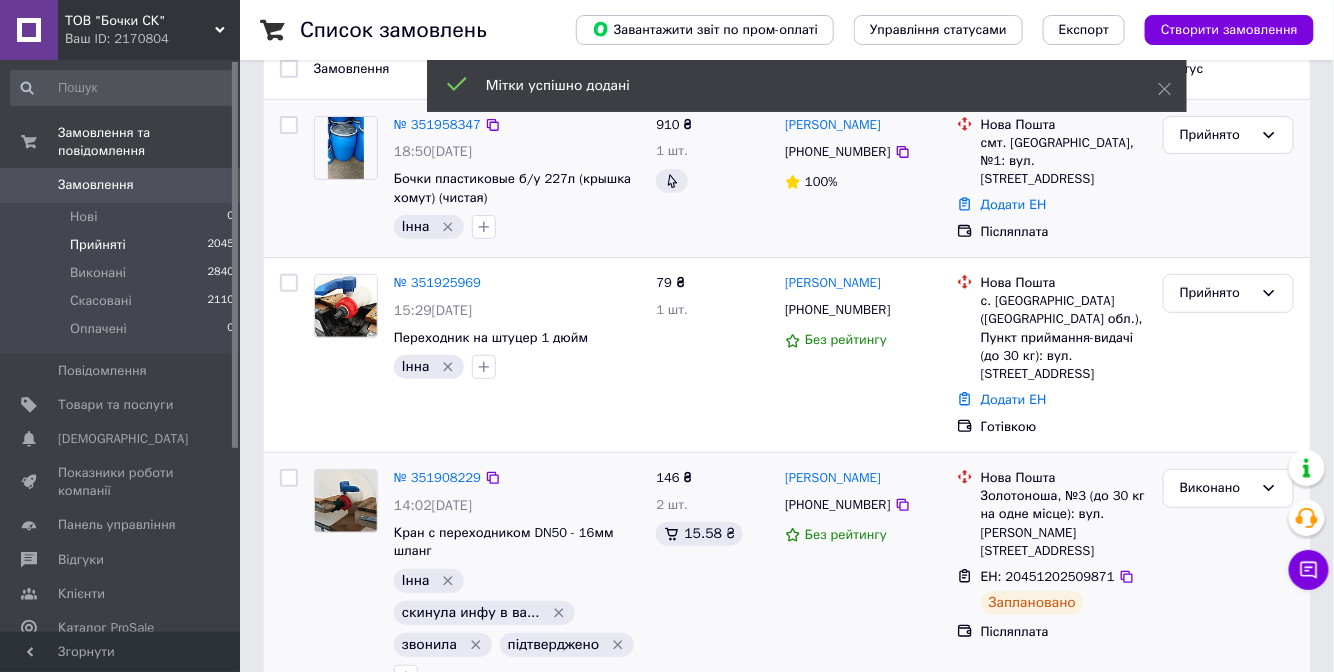 scroll, scrollTop: 0, scrollLeft: 0, axis: both 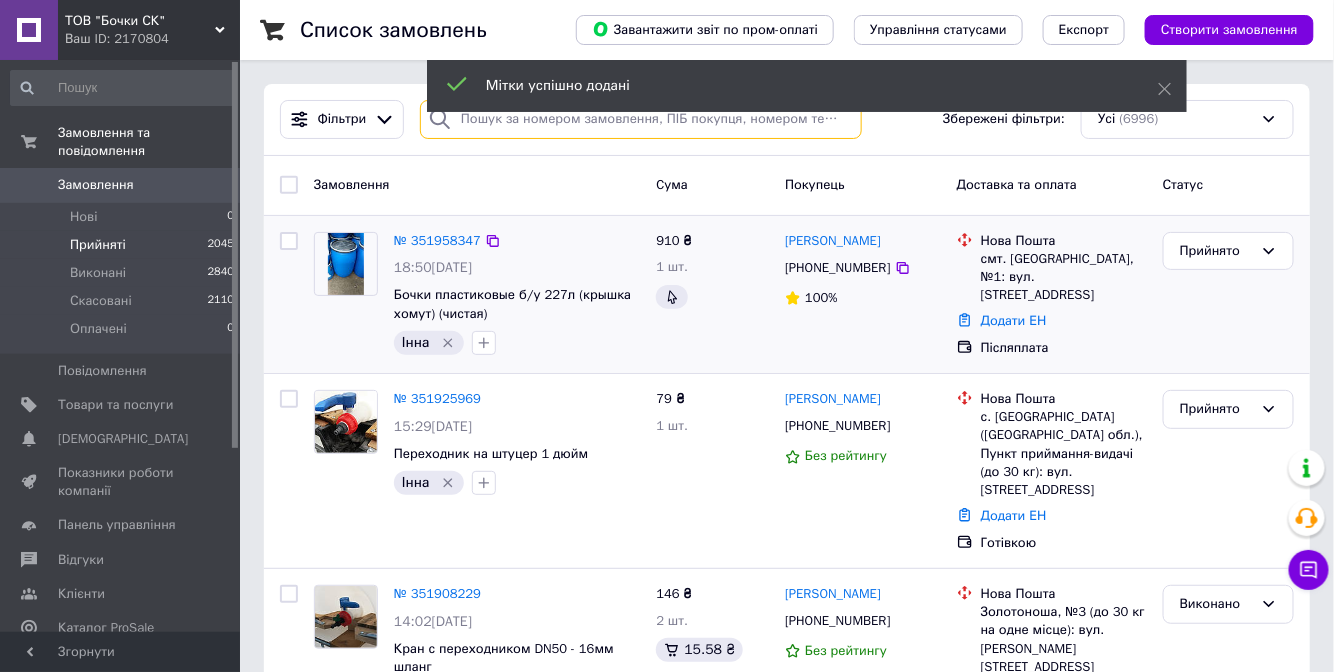 click at bounding box center [641, 119] 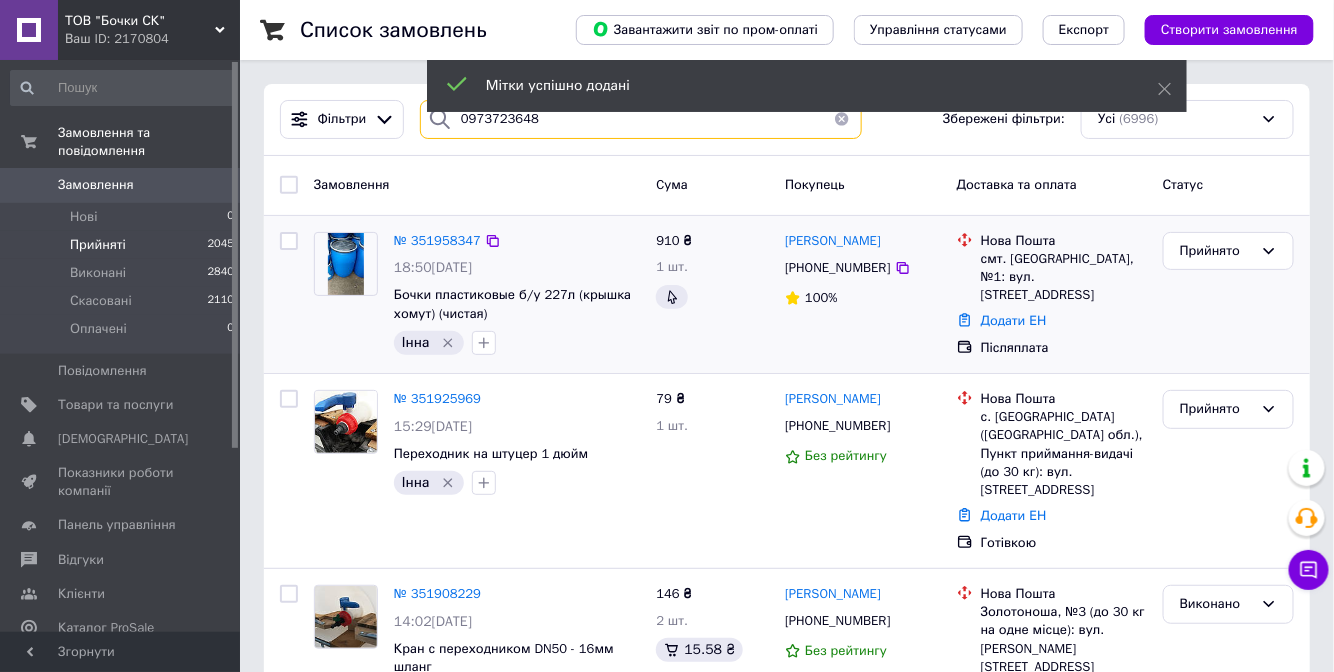 type on "0973723648" 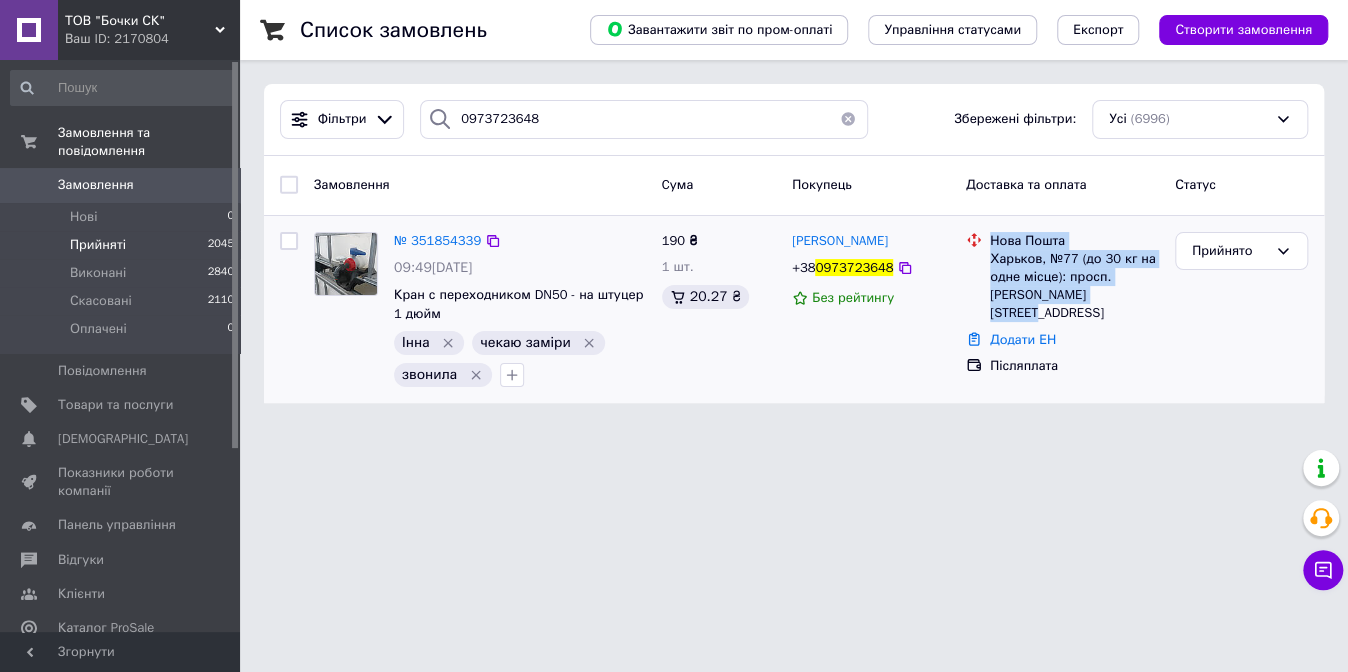 drag, startPoint x: 990, startPoint y: 240, endPoint x: 1110, endPoint y: 298, distance: 133.28166 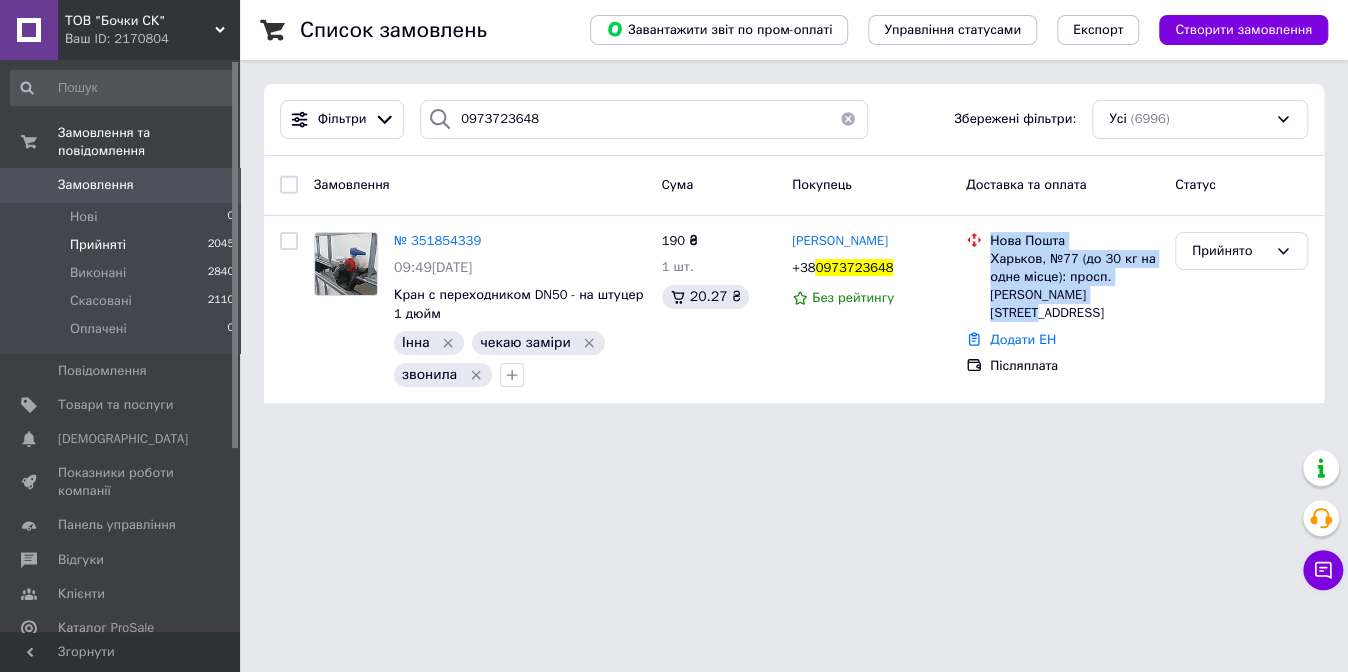 copy on "Нова Пошта Харьков, №77 (до 30 кг на одне місце): просп. Героев Харькова, 274" 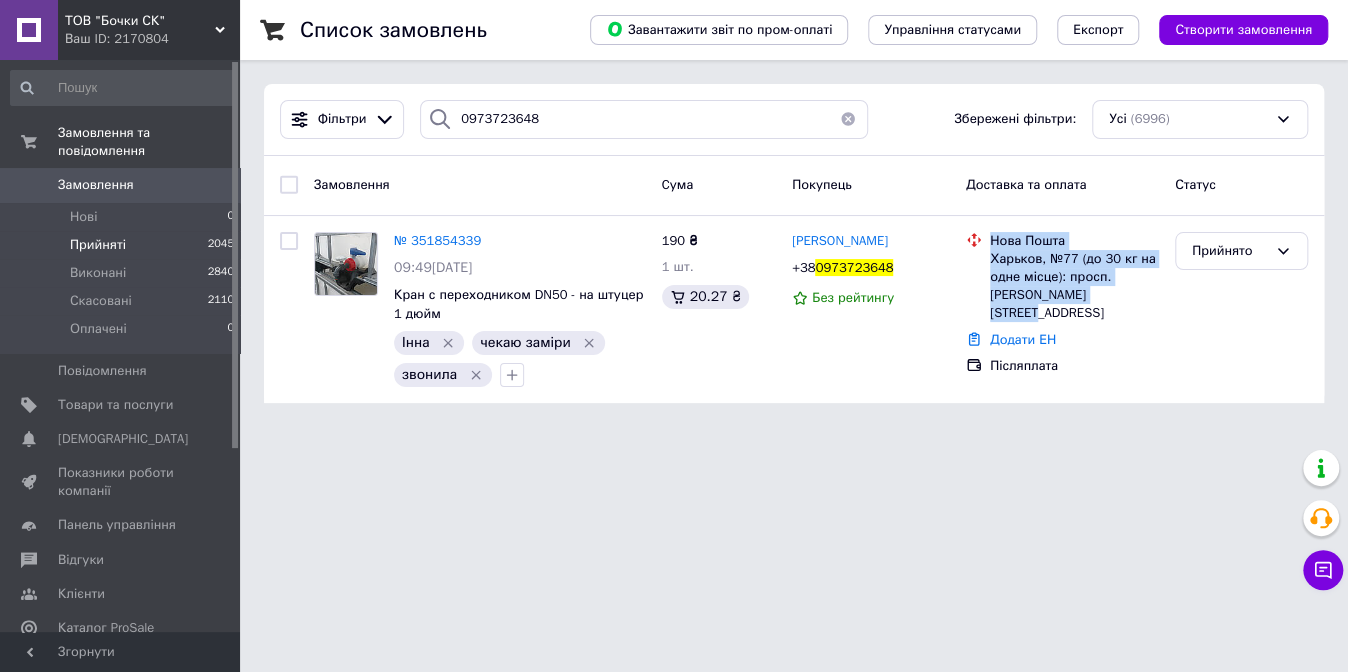 copy on "Нова Пошта Харьков, №77 (до 30 кг на одне місце): просп. Героев Харькова, 274" 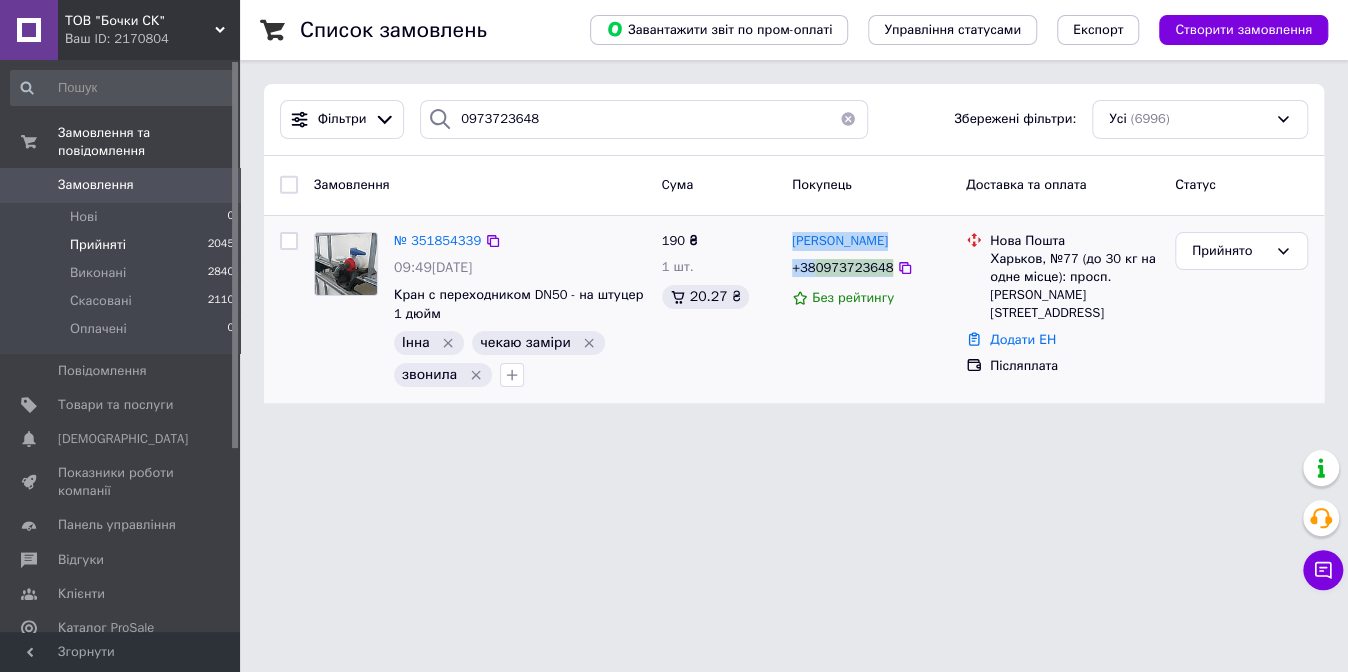drag, startPoint x: 884, startPoint y: 269, endPoint x: 790, endPoint y: 233, distance: 100.65784 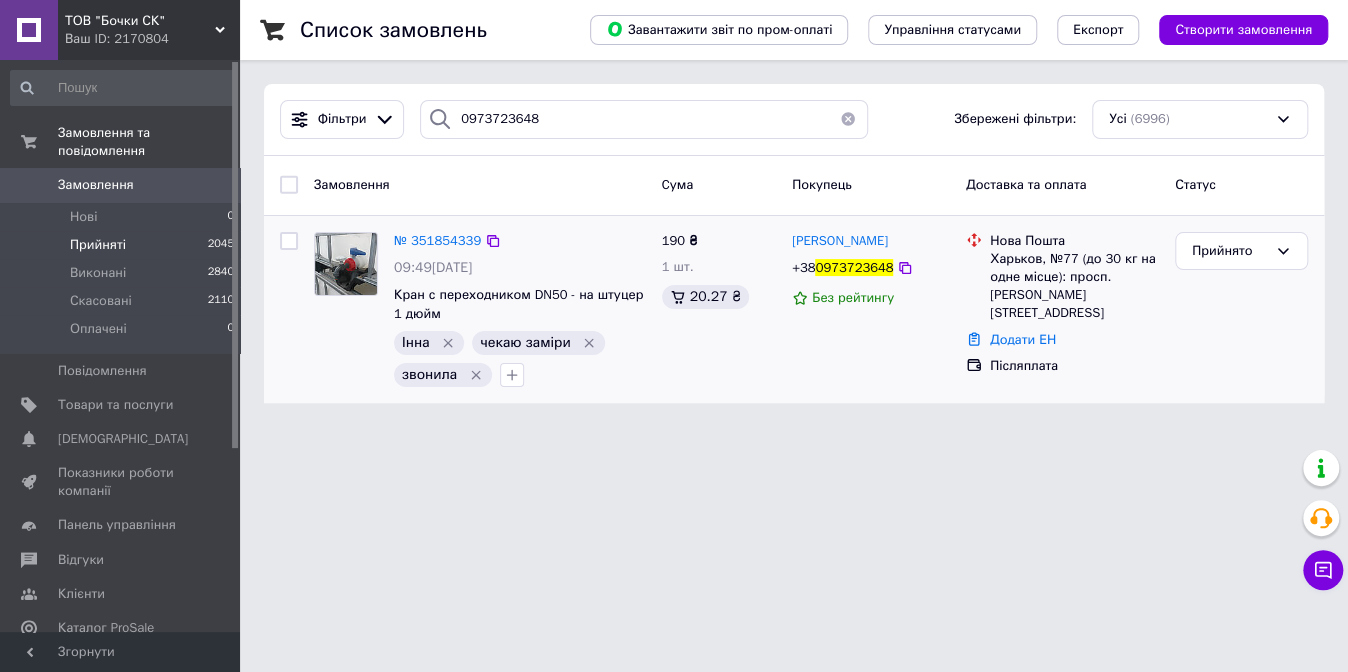 click on "Степаненко Михайлович +38 0973723648 Без рейтингу" at bounding box center (871, 310) 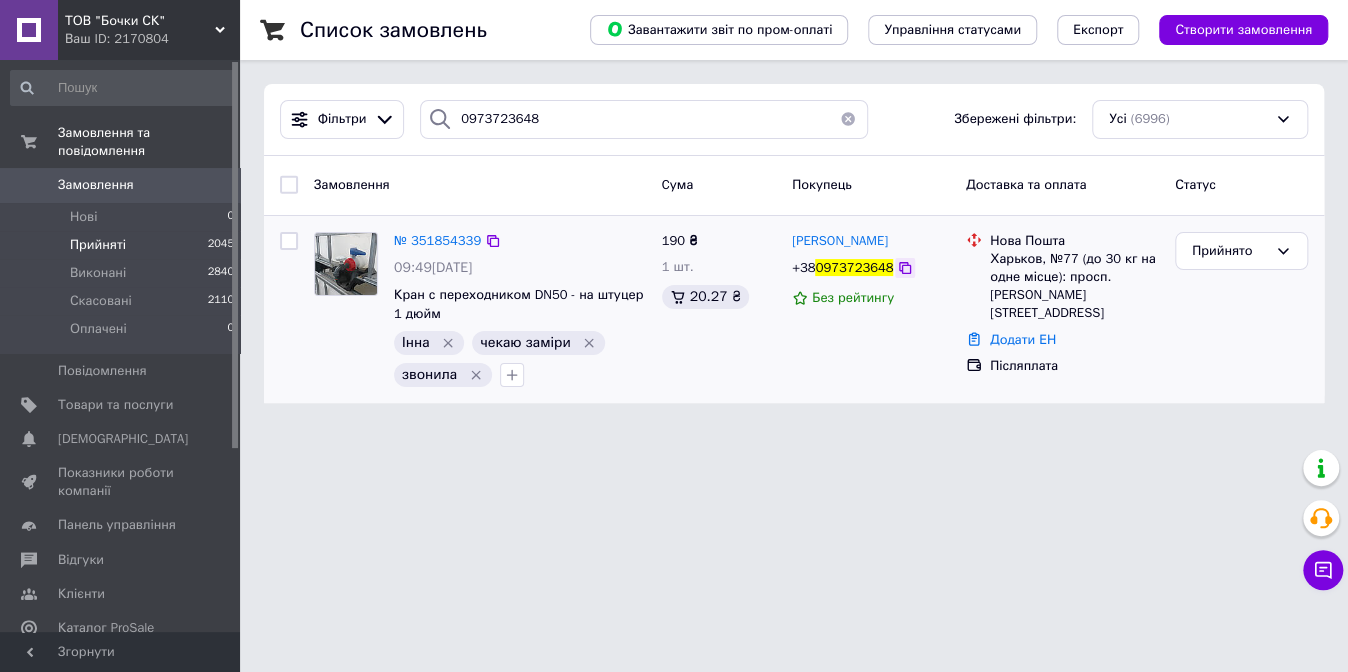 click 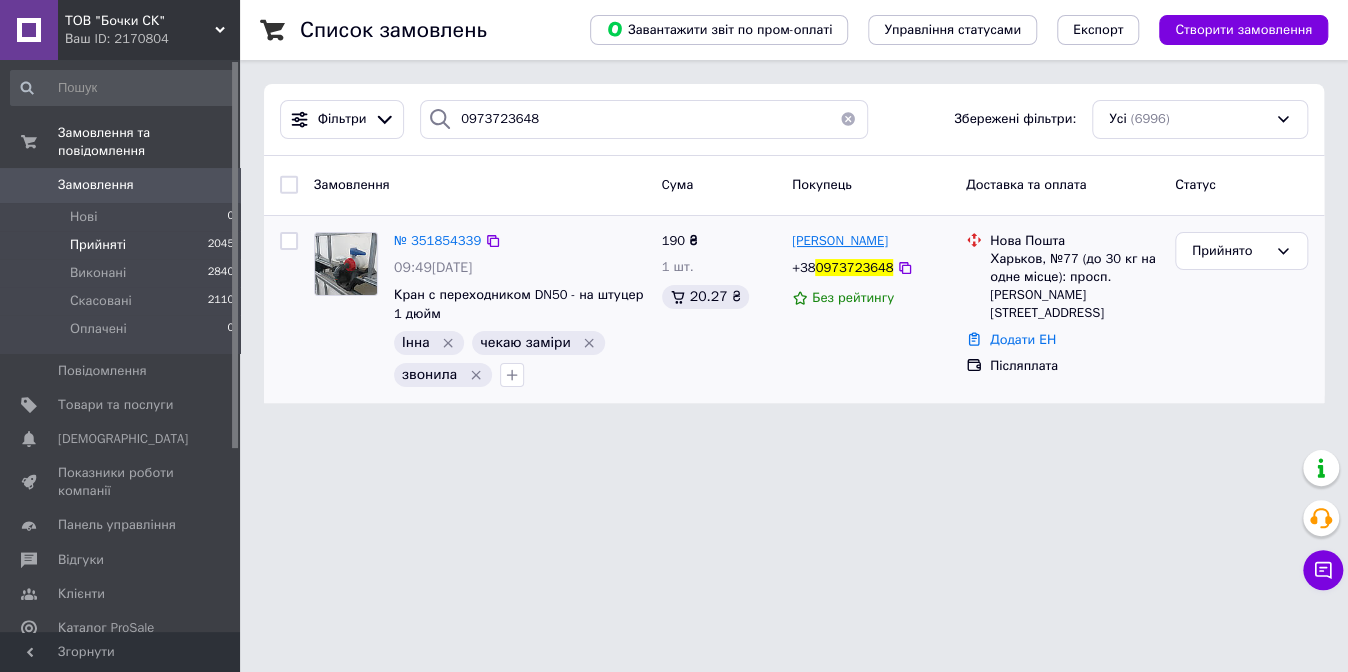 drag, startPoint x: 944, startPoint y: 243, endPoint x: 792, endPoint y: 243, distance: 152 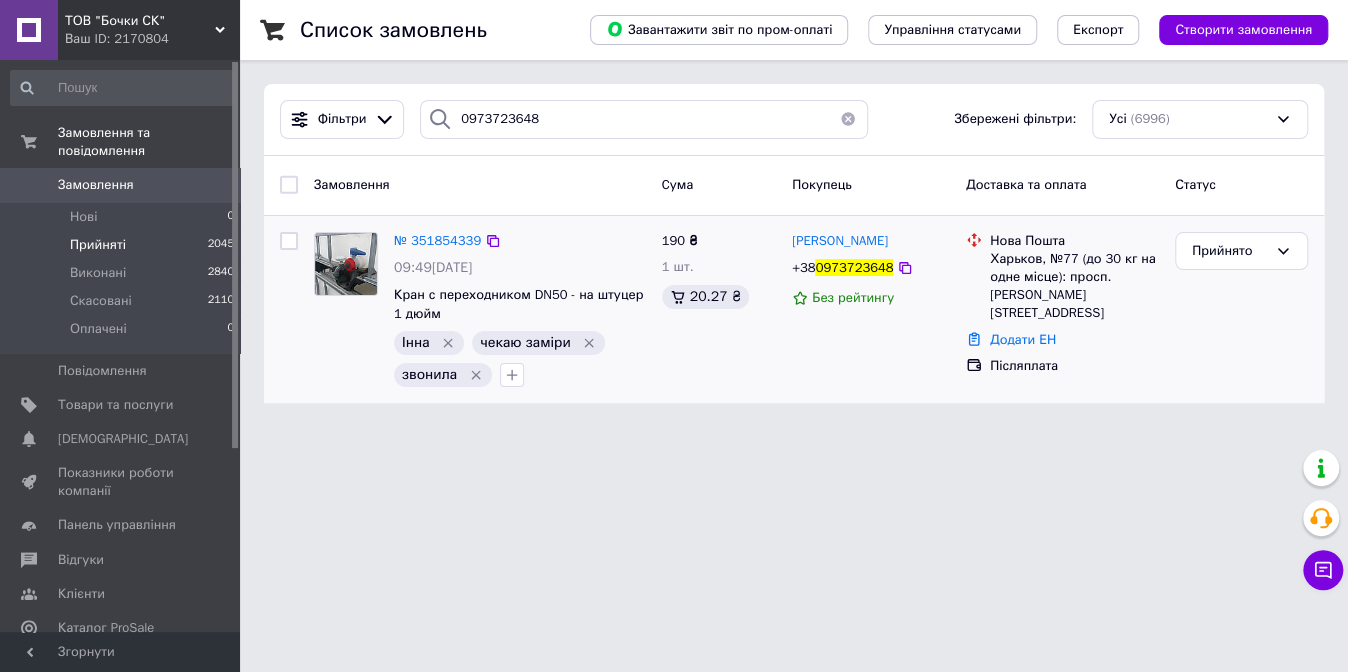 click on "Степаненко Михайлович +38 0973723648 Без рейтингу" at bounding box center (871, 310) 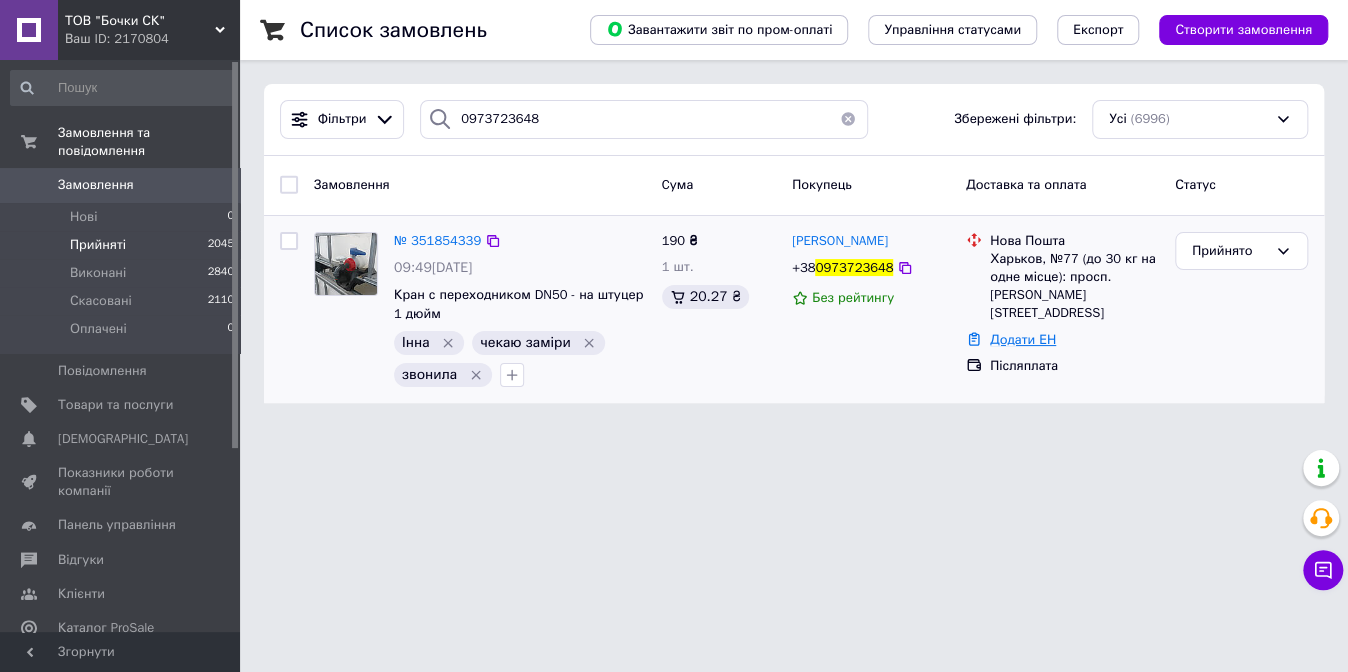 click on "Додати ЕН" at bounding box center [1023, 339] 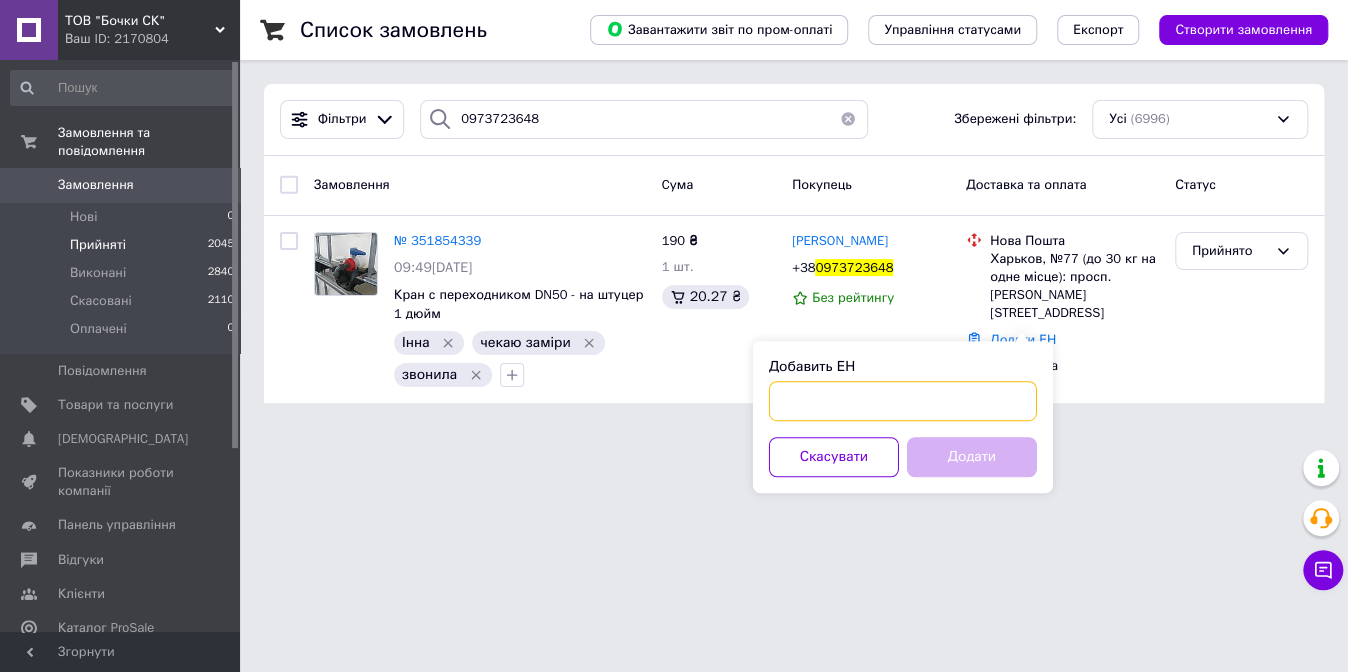 click on "Добавить ЕН" at bounding box center [903, 401] 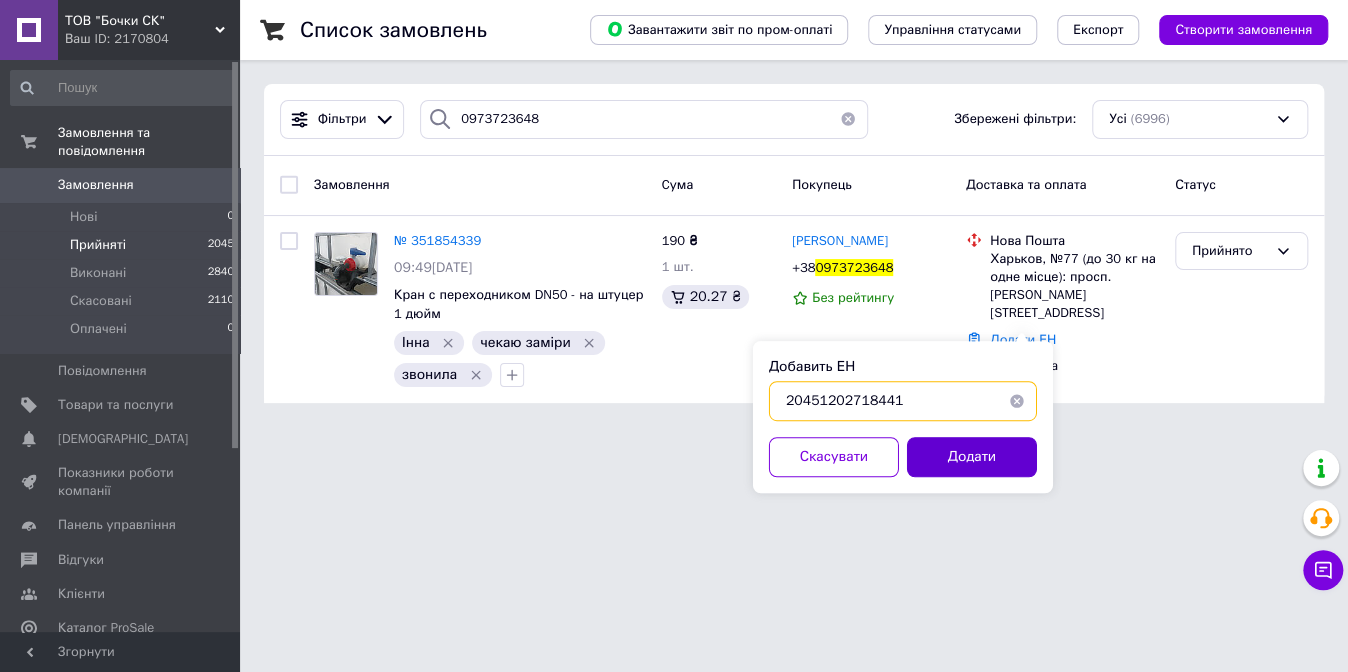 type on "20451202718441" 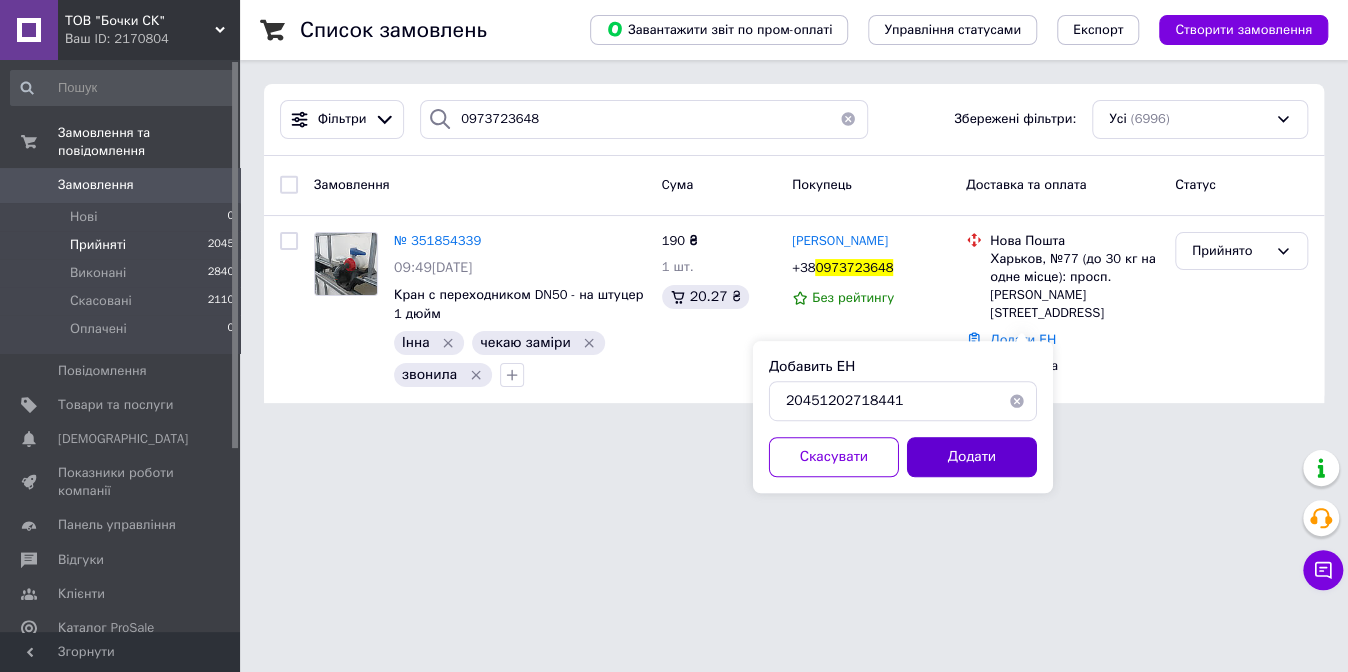 click on "Додати" at bounding box center [972, 457] 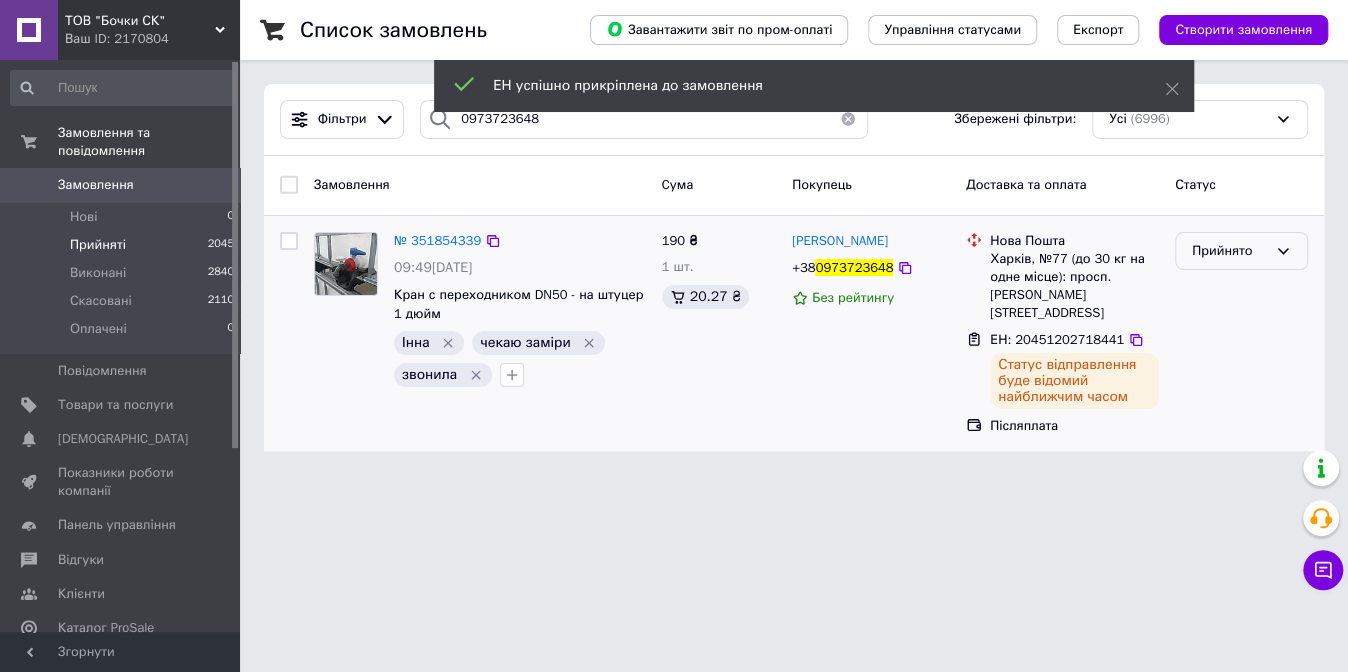 click on "Прийнято" at bounding box center (1241, 251) 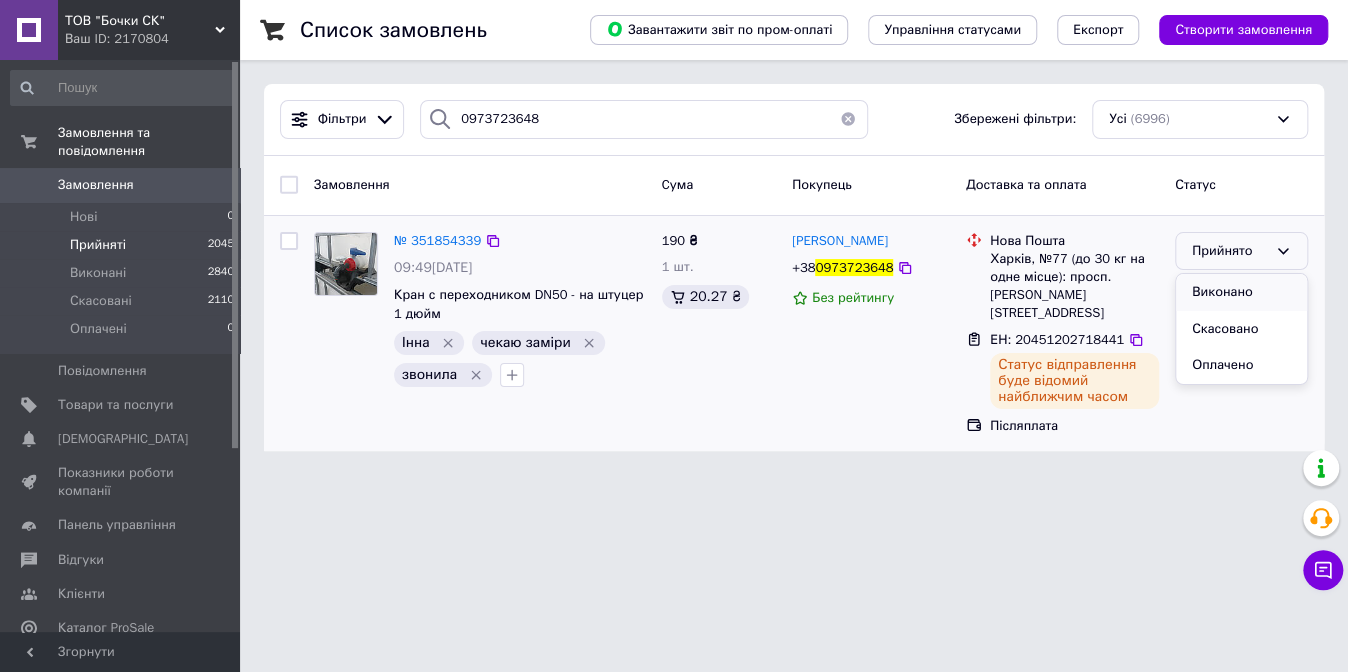 click on "Виконано" at bounding box center [1241, 292] 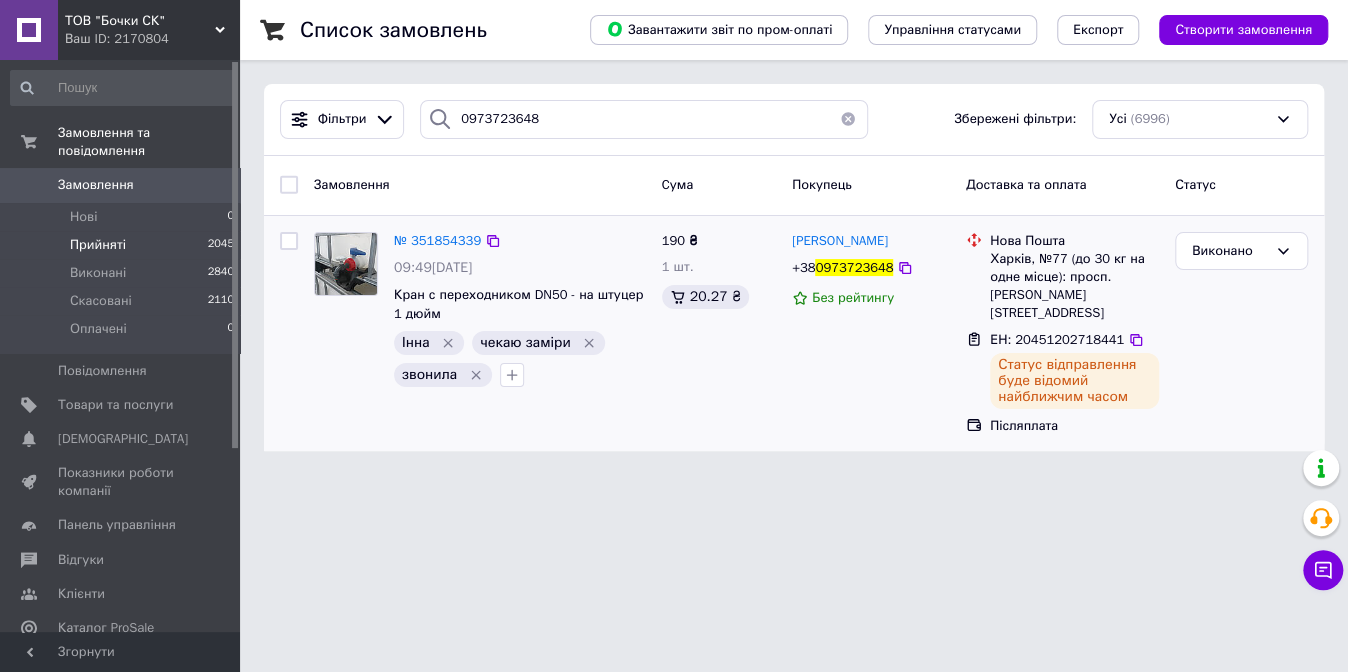 click at bounding box center [848, 119] 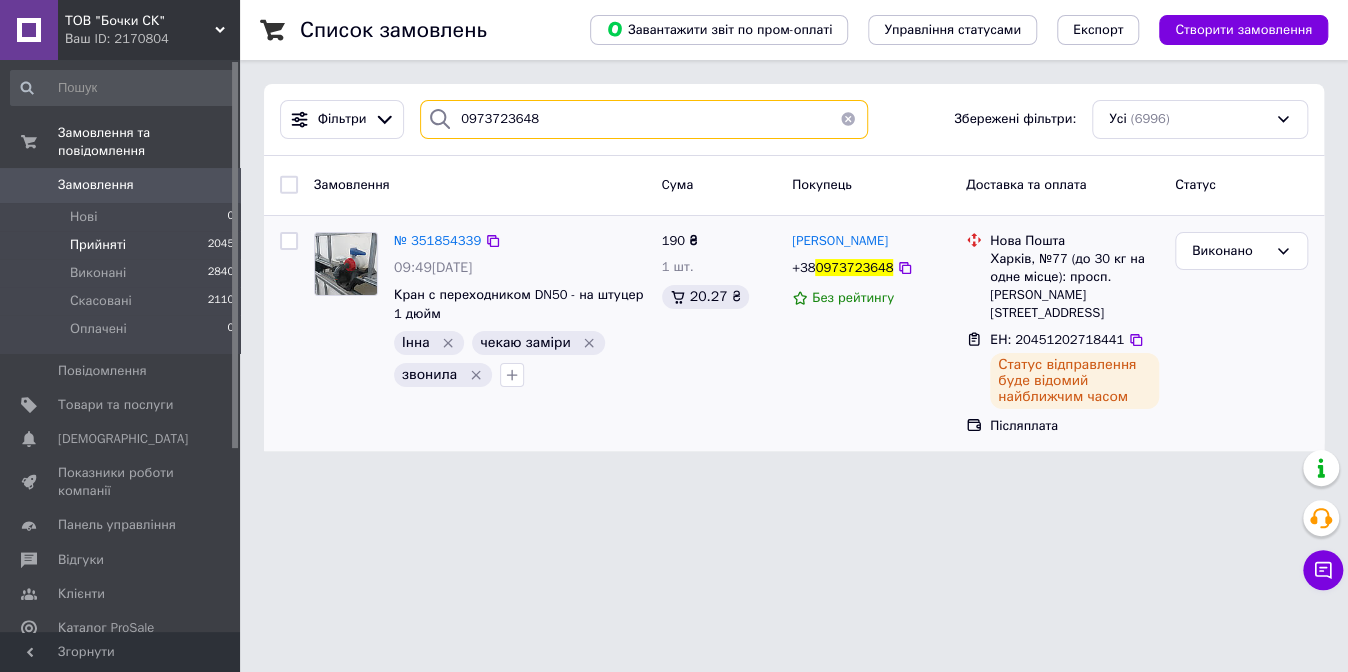type 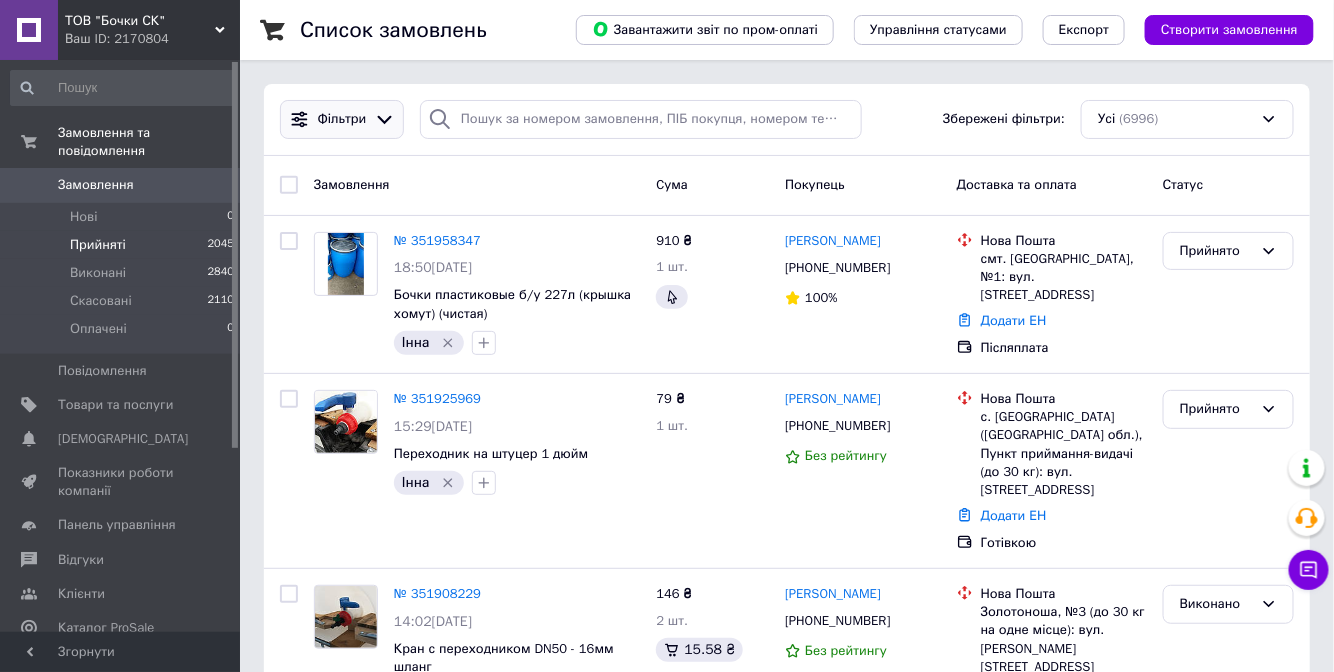 click 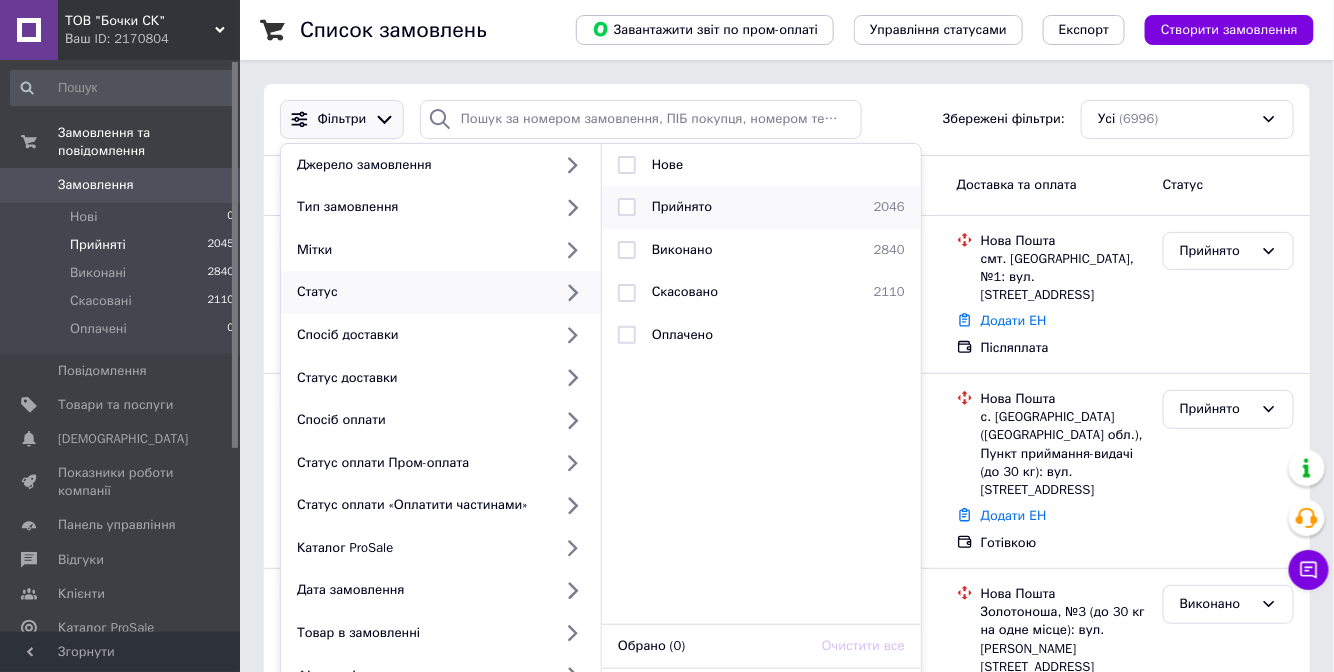 click on "Прийнято" at bounding box center [682, 206] 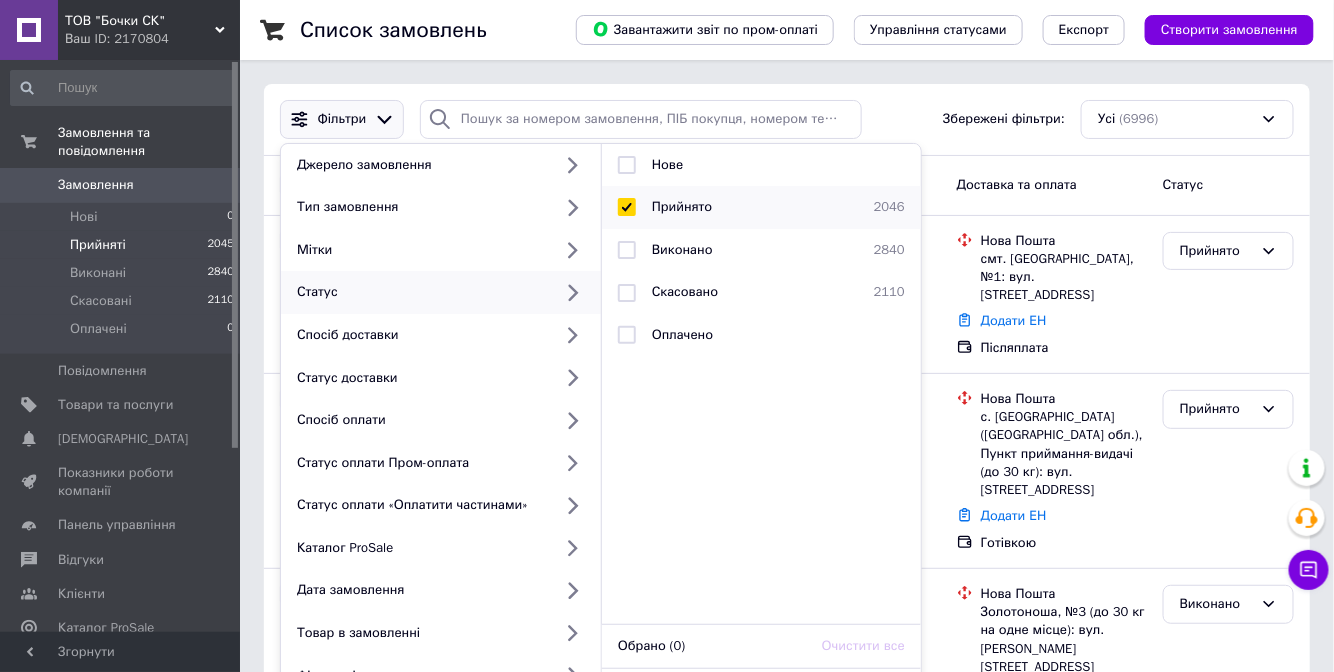 checkbox on "true" 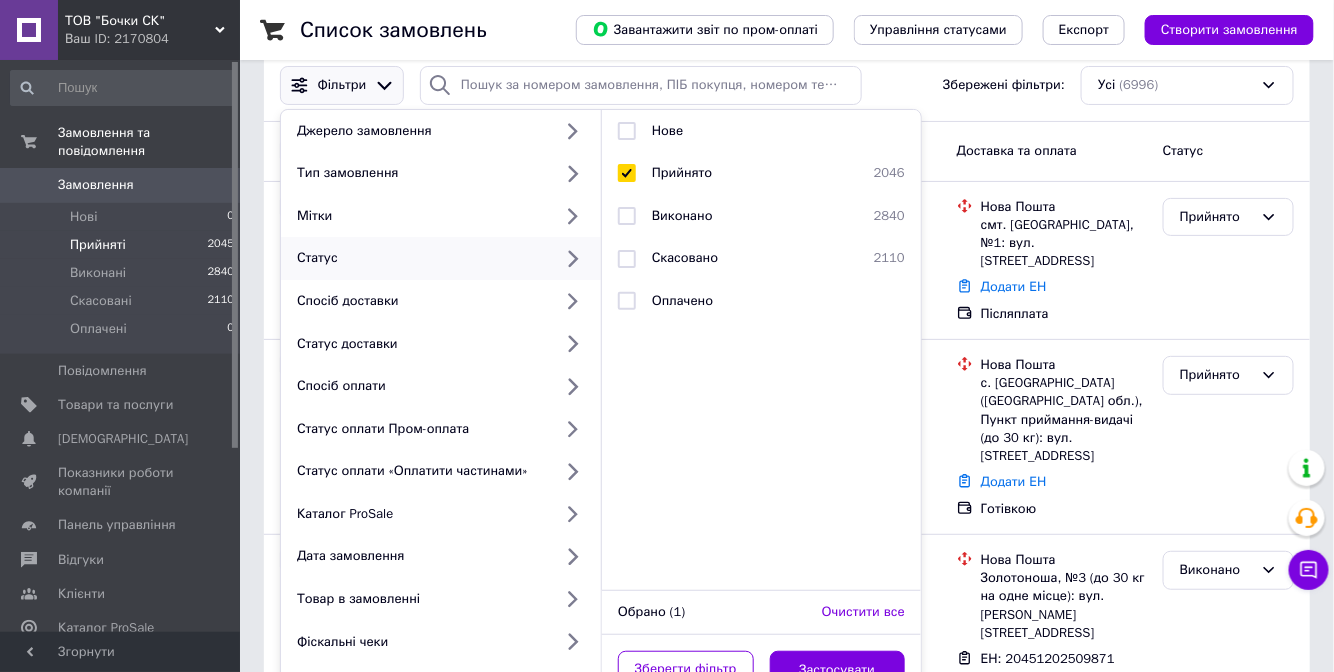 scroll, scrollTop: 90, scrollLeft: 0, axis: vertical 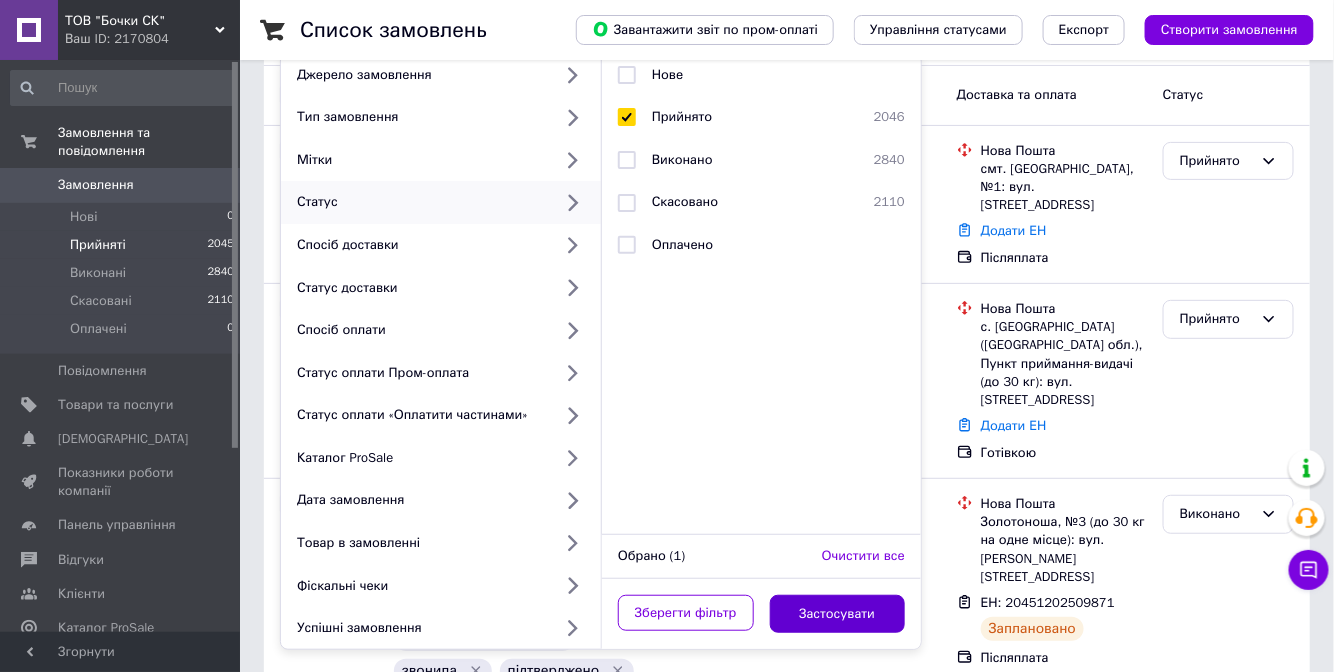 click on "Застосувати" at bounding box center (838, 614) 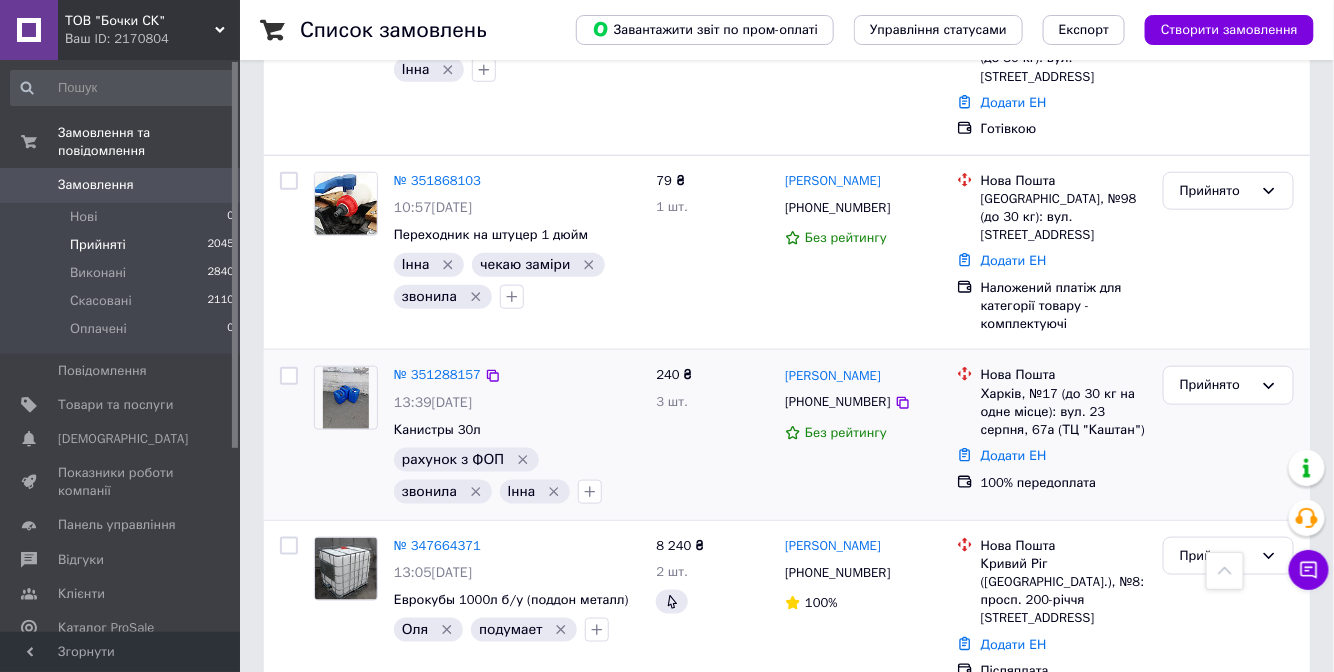 scroll, scrollTop: 454, scrollLeft: 0, axis: vertical 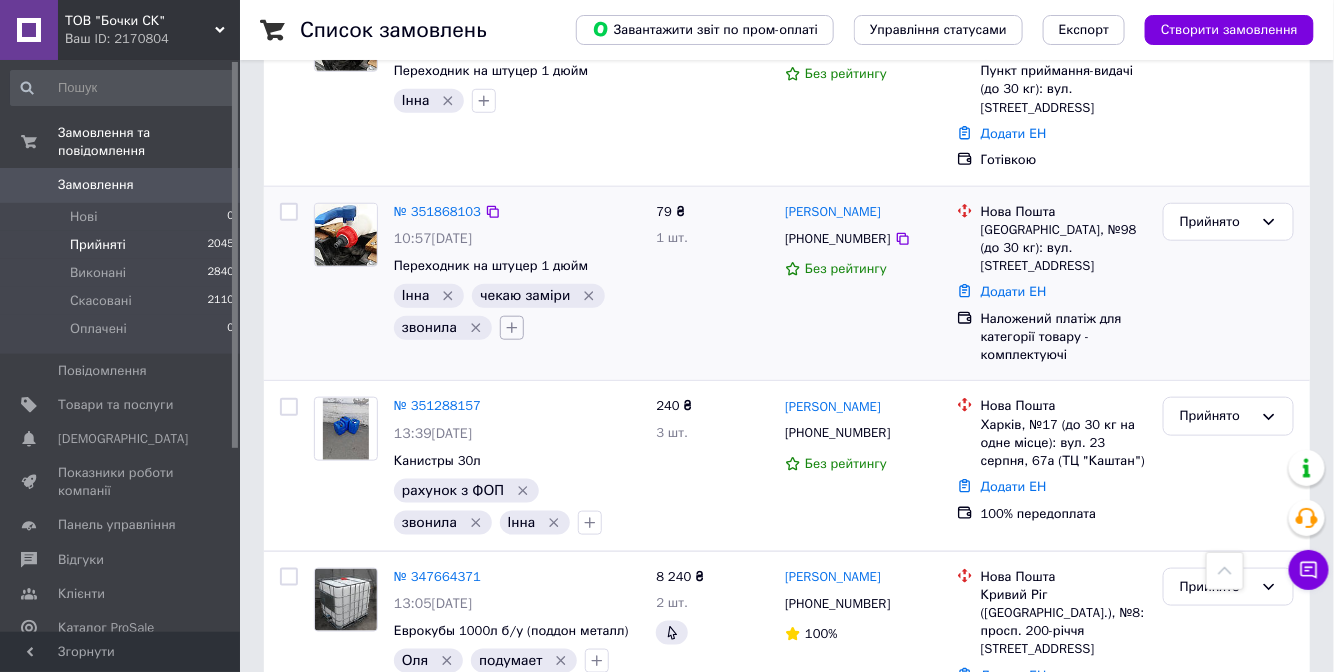 click 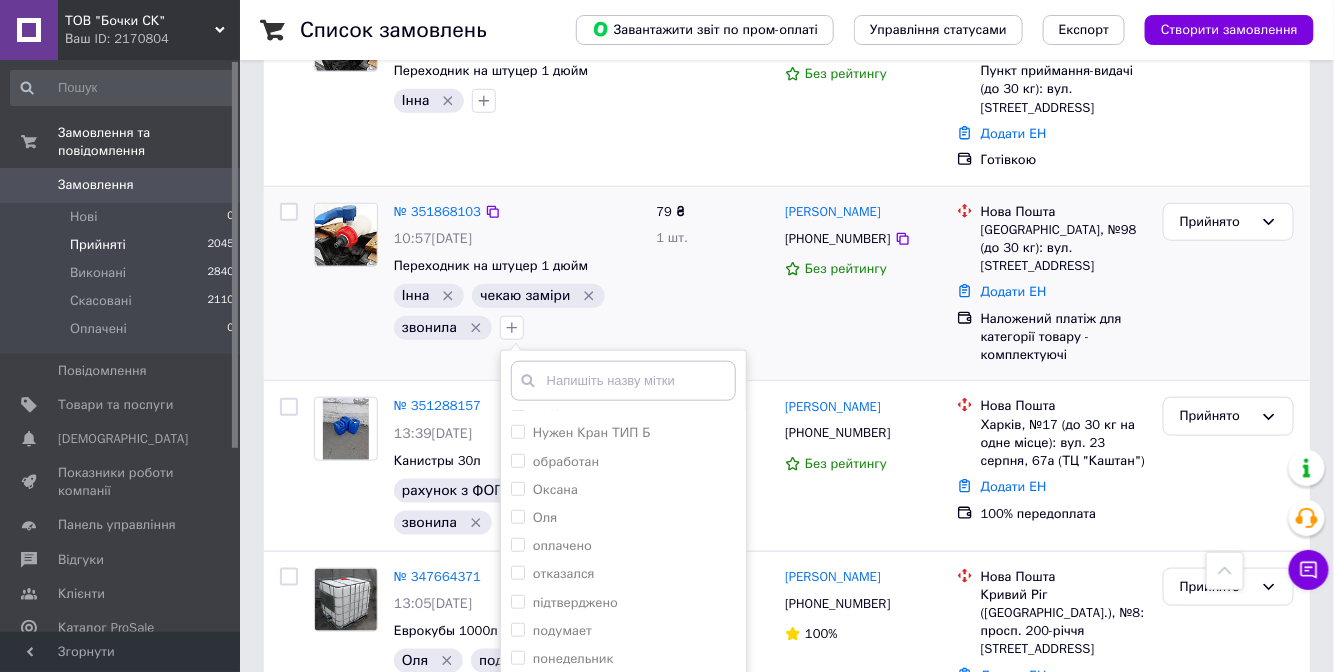 scroll, scrollTop: 636, scrollLeft: 0, axis: vertical 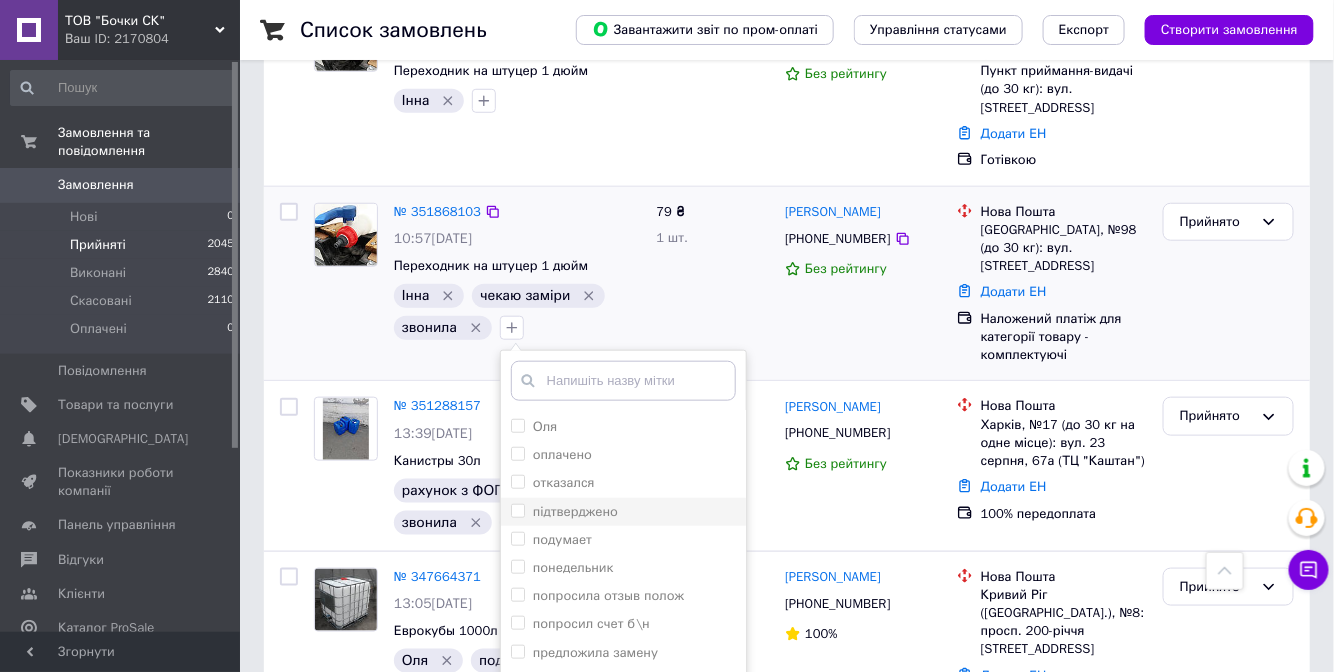 click on "підтверджено" at bounding box center (575, 511) 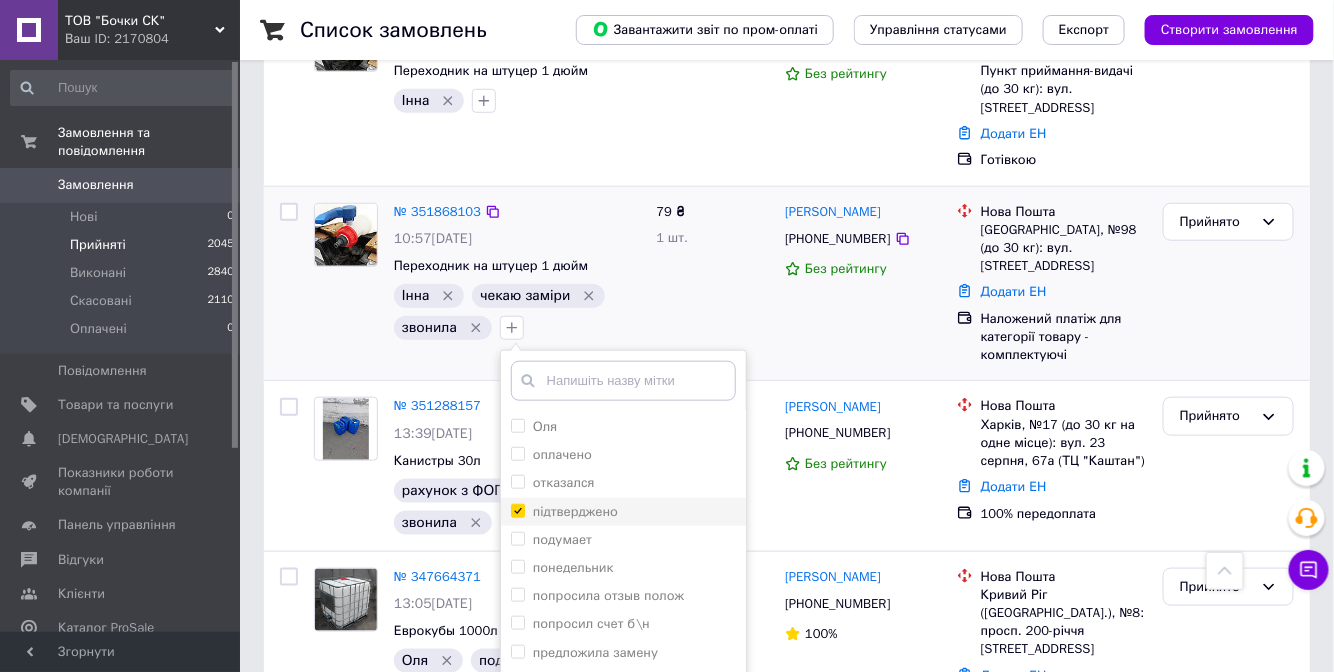 checkbox on "true" 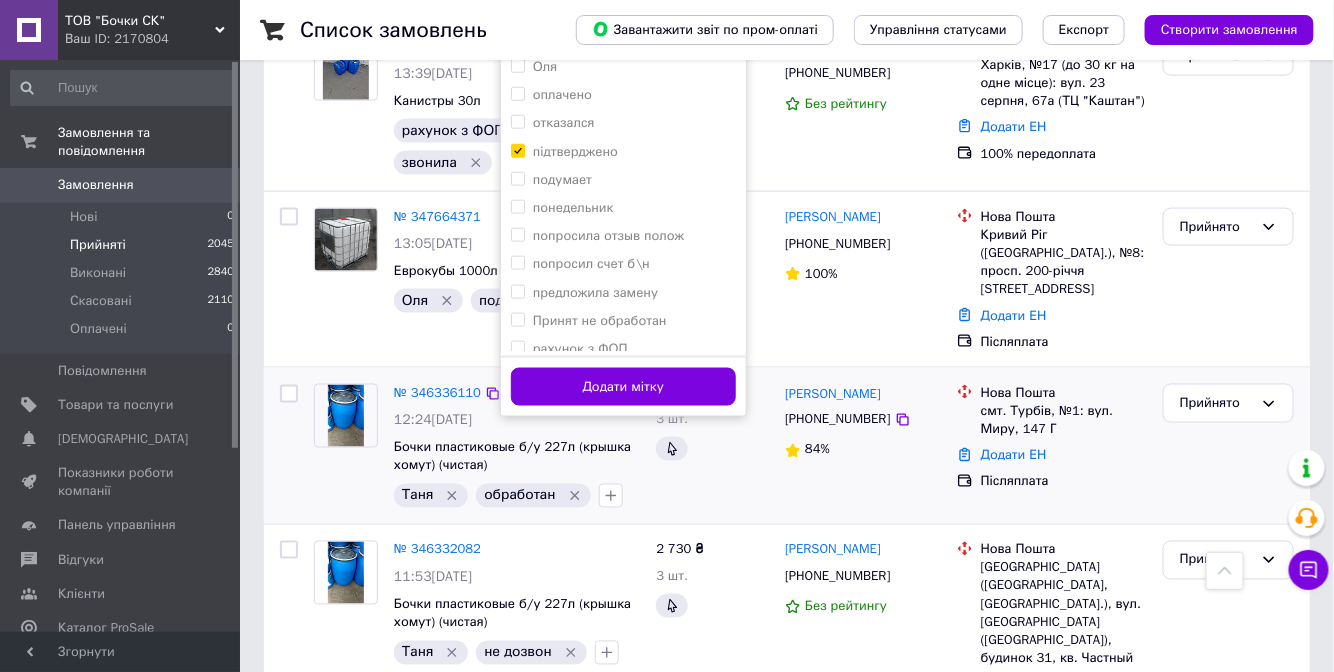 scroll, scrollTop: 818, scrollLeft: 0, axis: vertical 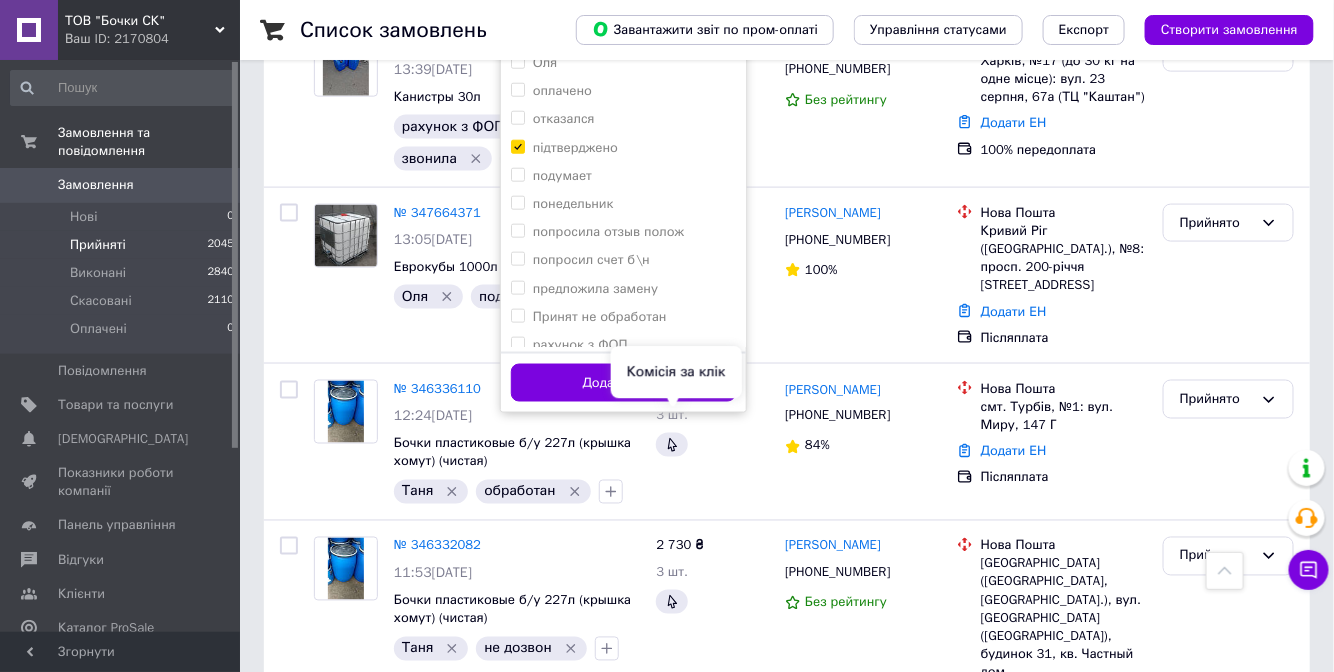 click on "Комісія за клік" at bounding box center [676, 373] 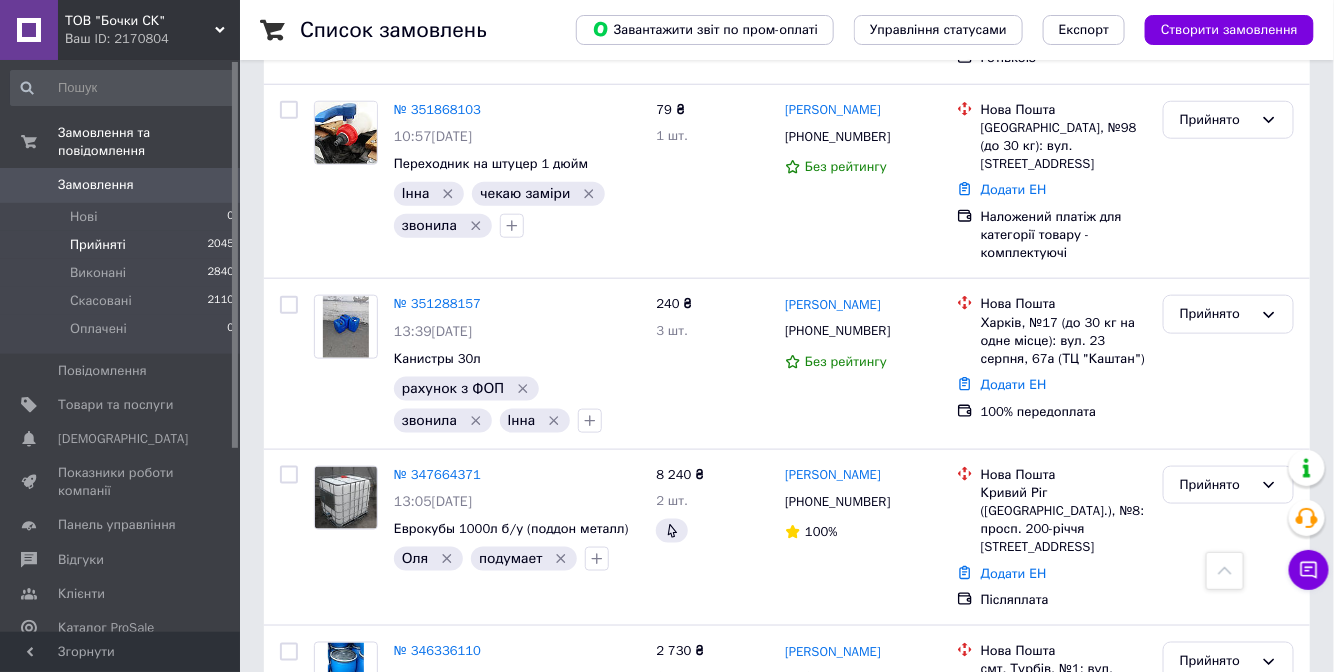 scroll, scrollTop: 545, scrollLeft: 0, axis: vertical 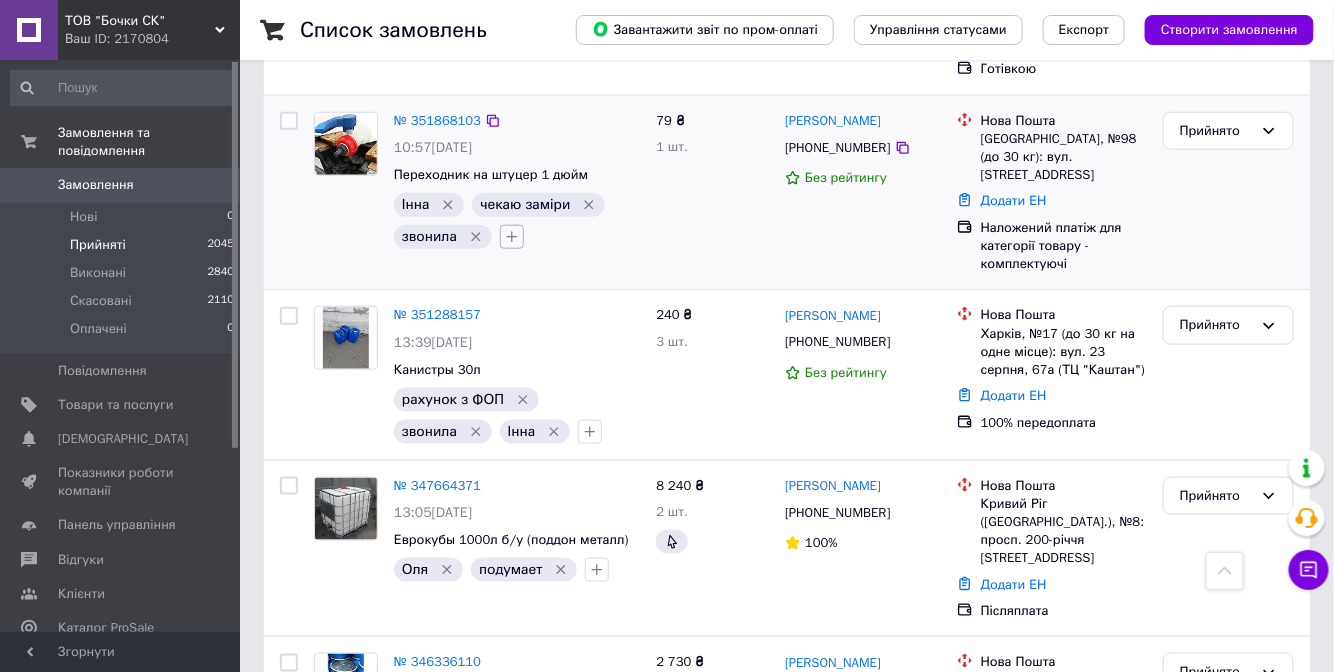 click at bounding box center [512, 237] 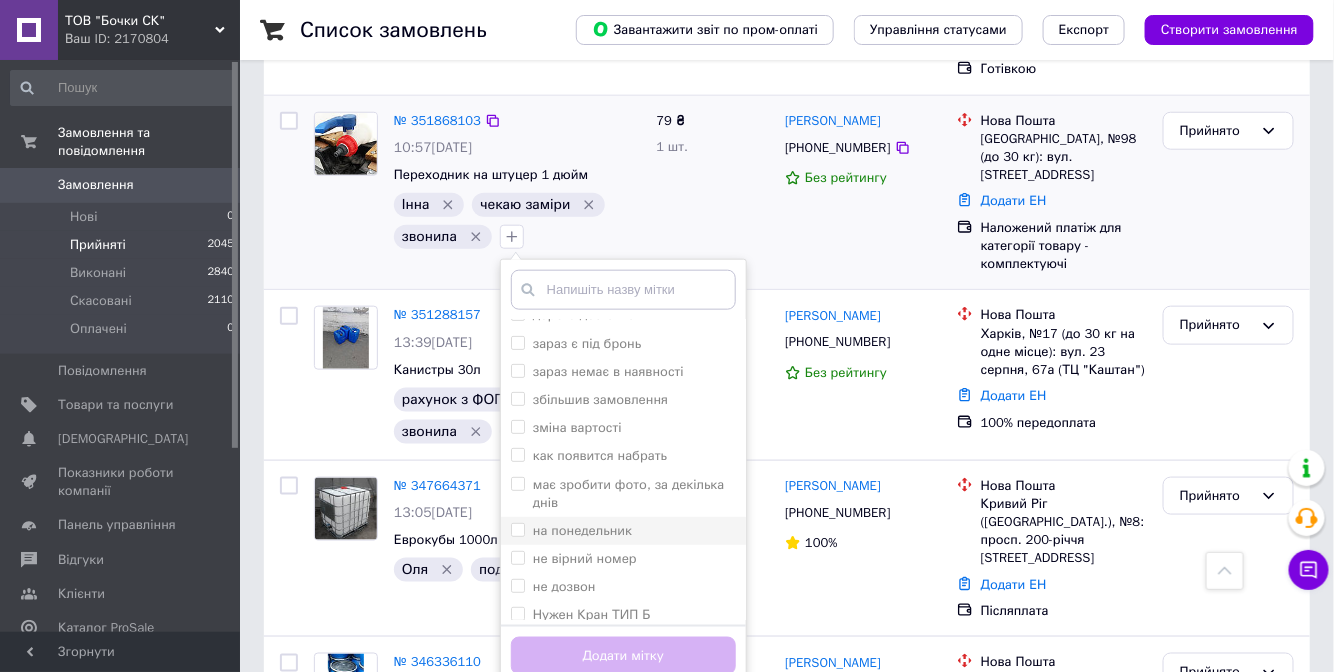 scroll, scrollTop: 545, scrollLeft: 0, axis: vertical 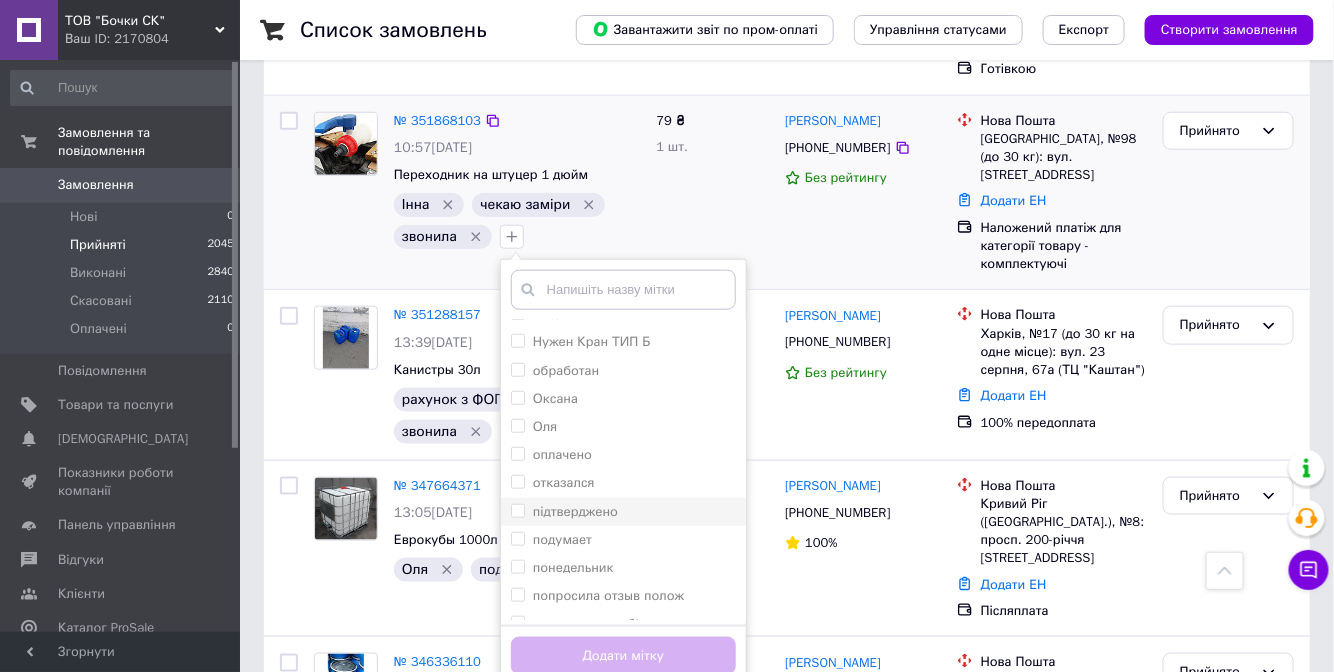 click on "підтверджено" at bounding box center [623, 512] 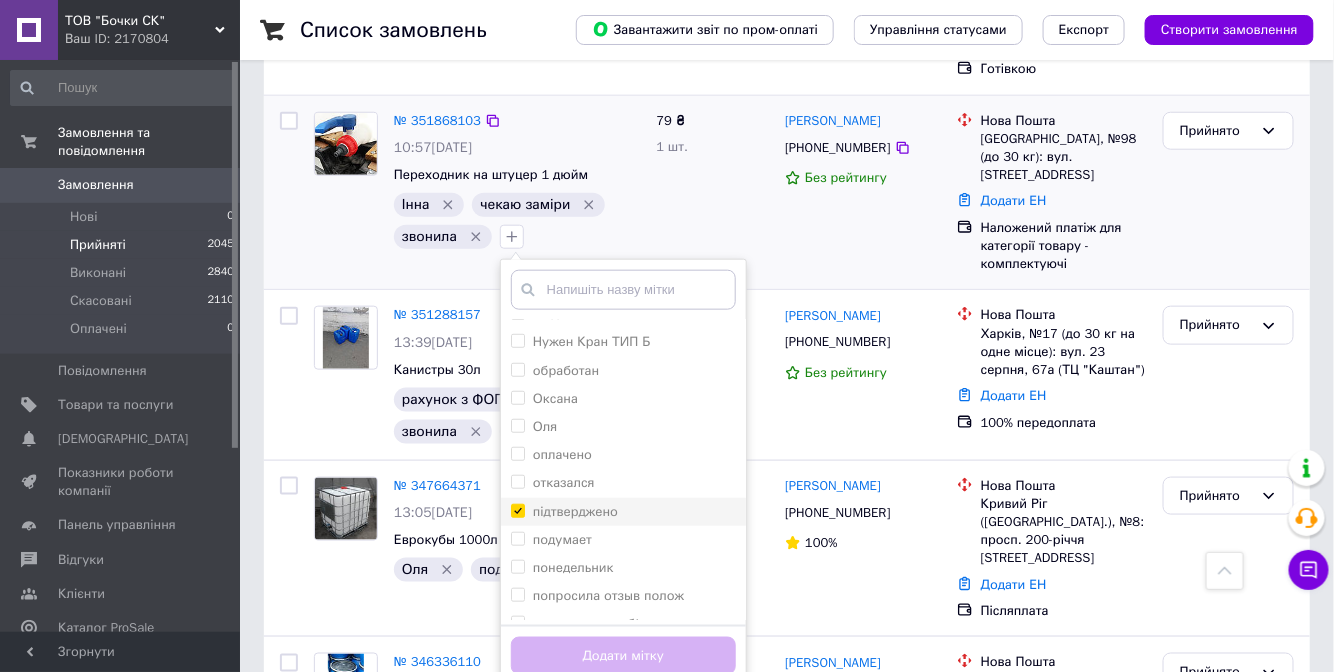 checkbox on "true" 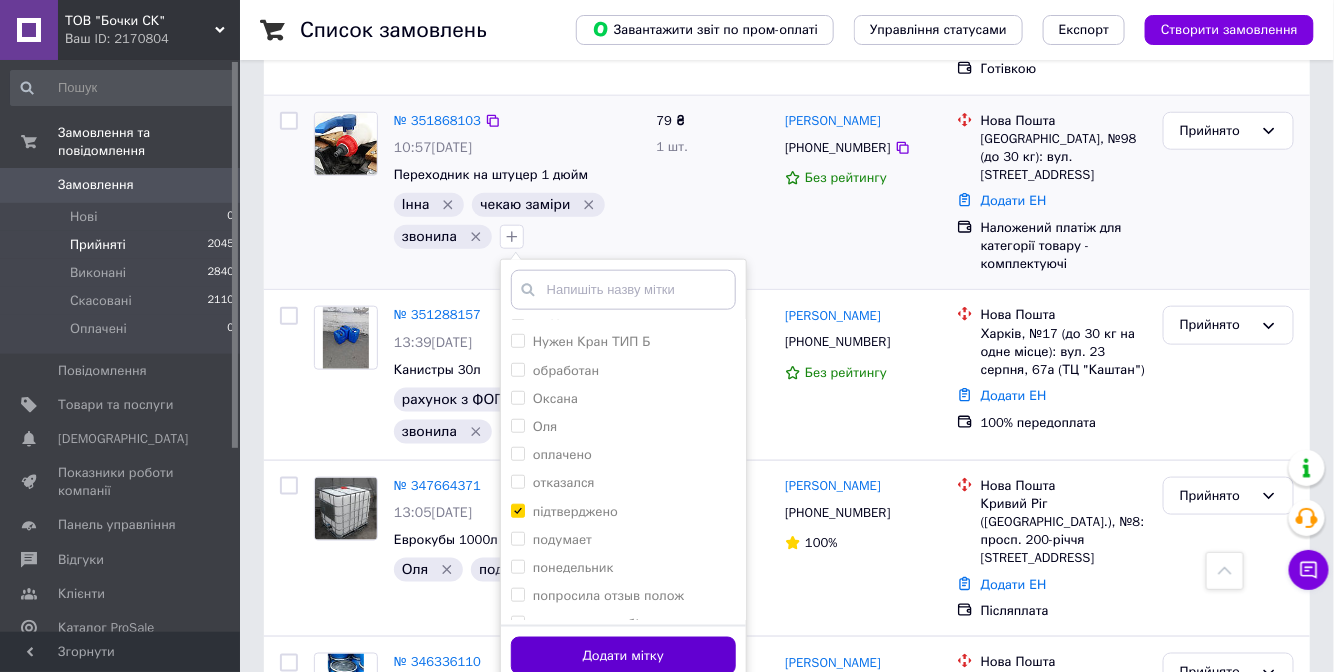 click on "Додати мітку" at bounding box center [623, 656] 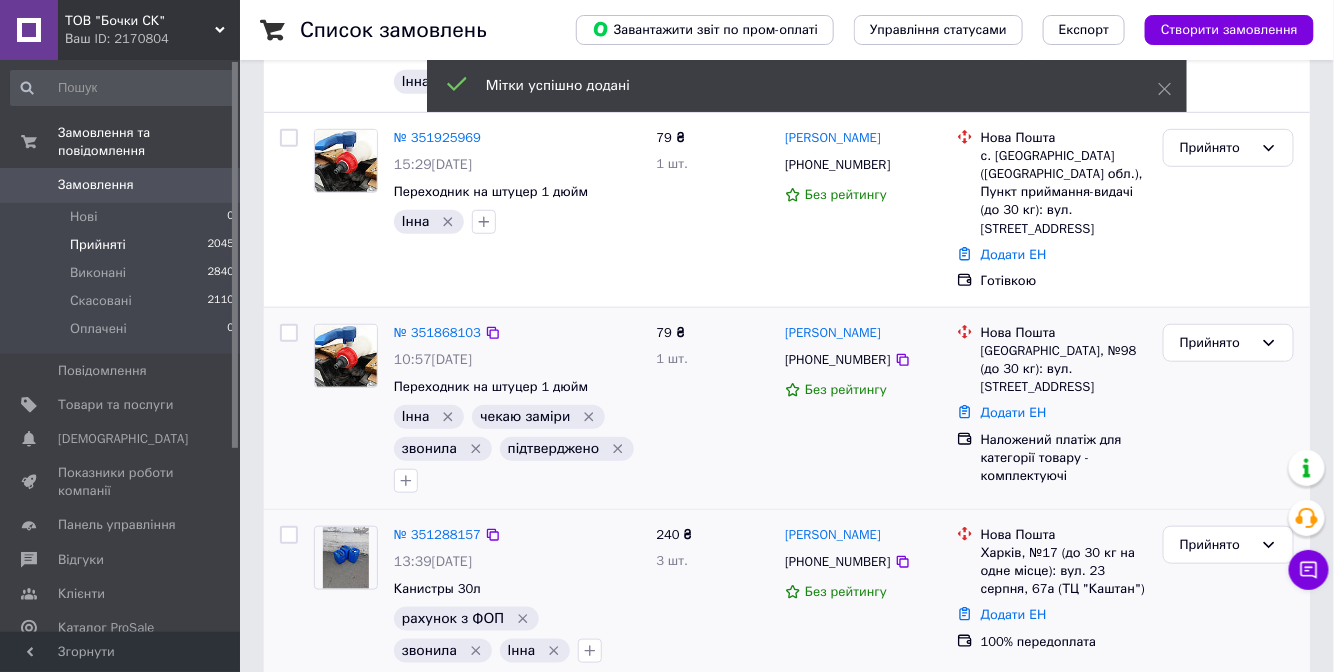 scroll, scrollTop: 363, scrollLeft: 0, axis: vertical 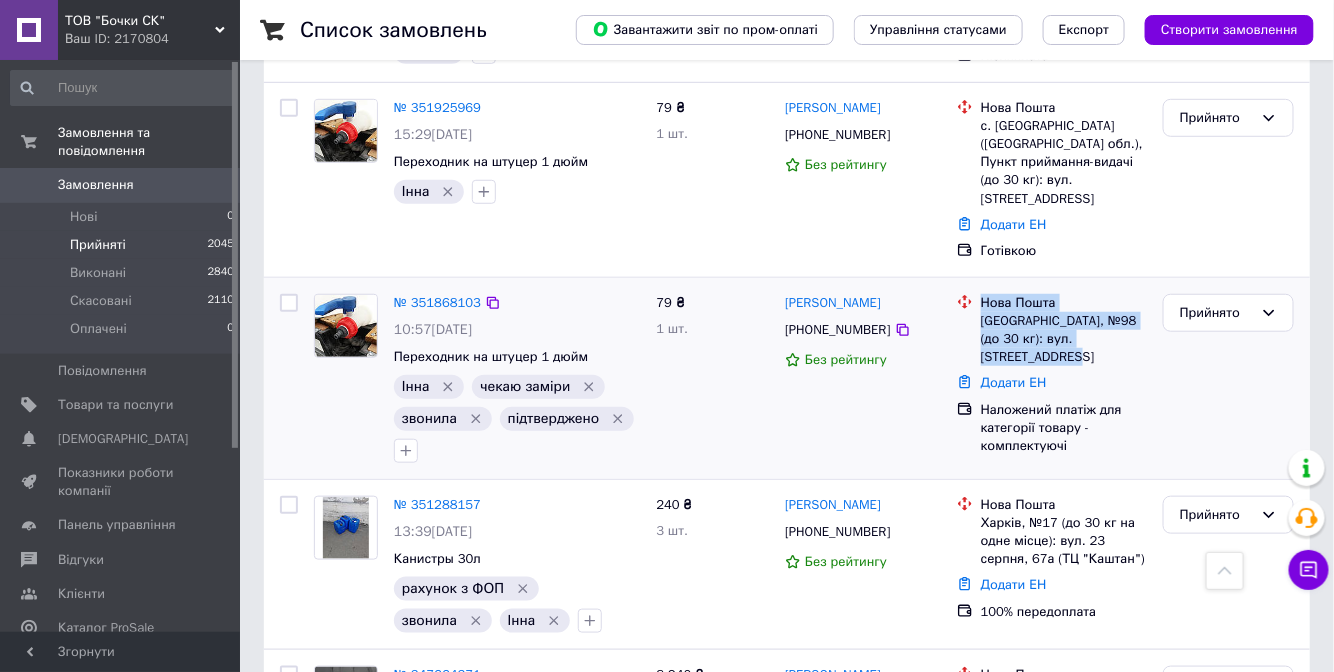 drag, startPoint x: 981, startPoint y: 277, endPoint x: 1050, endPoint y: 332, distance: 88.23831 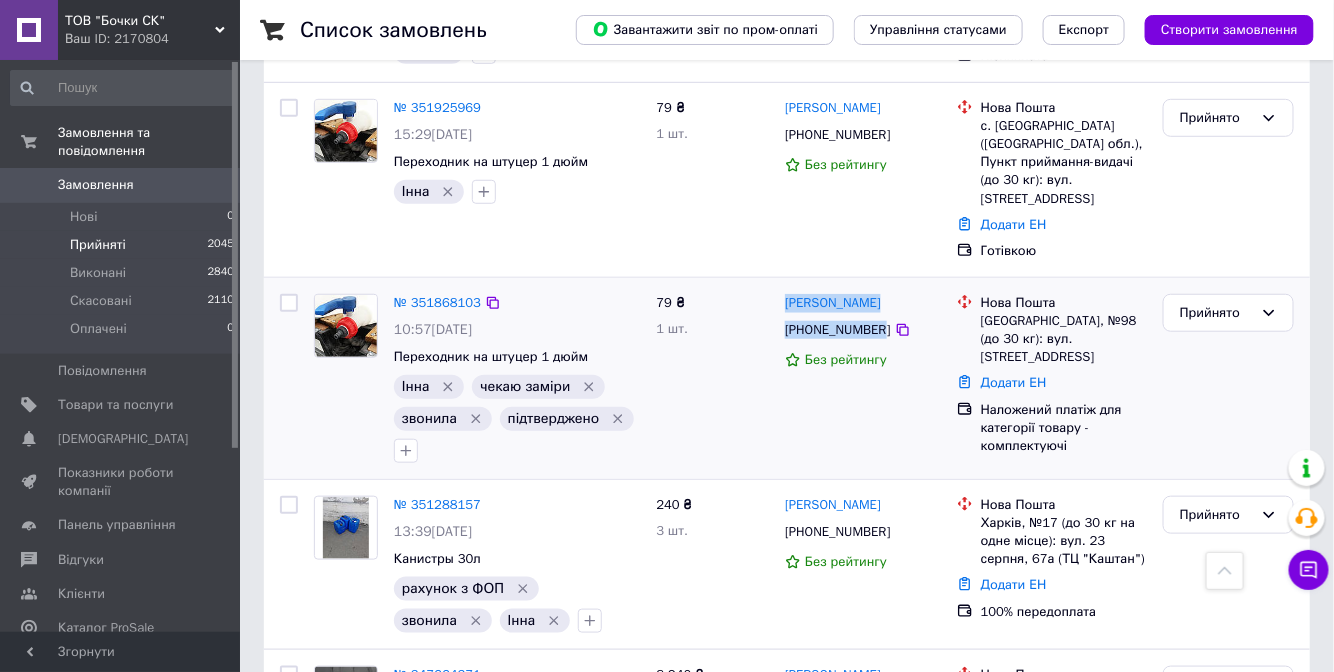 drag, startPoint x: 875, startPoint y: 303, endPoint x: 788, endPoint y: 272, distance: 92.358 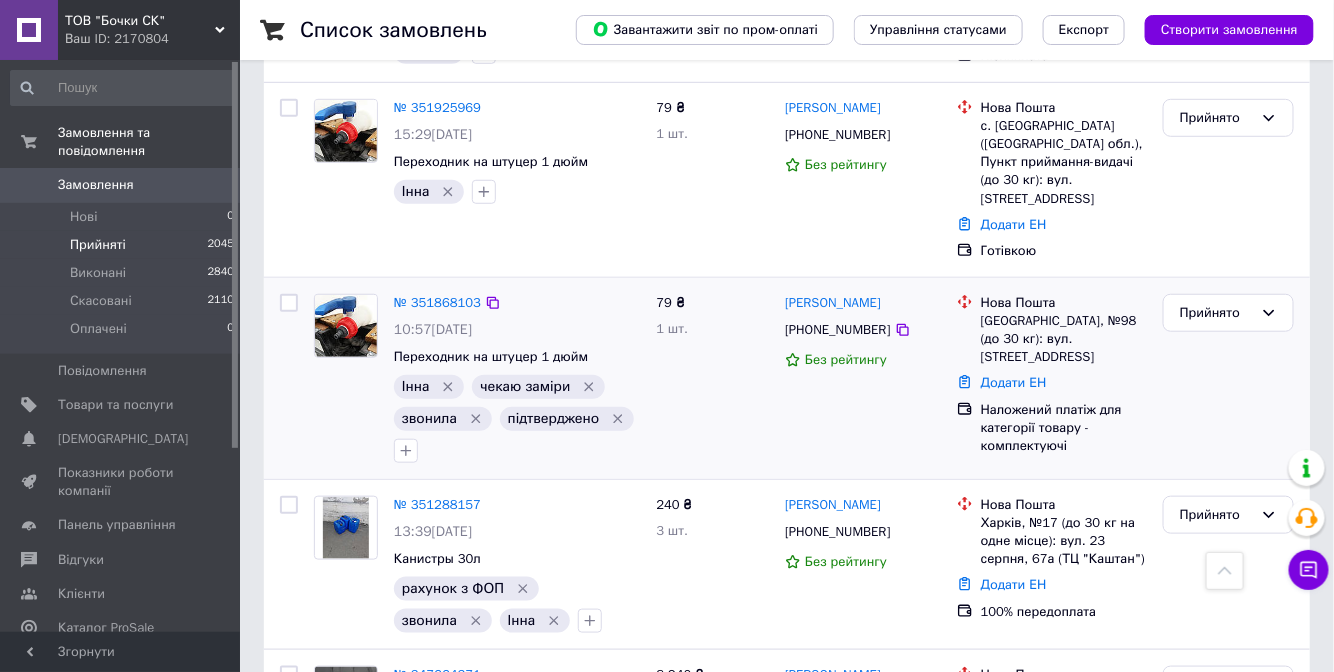 click on "79 ₴ 1 шт." at bounding box center [712, 378] 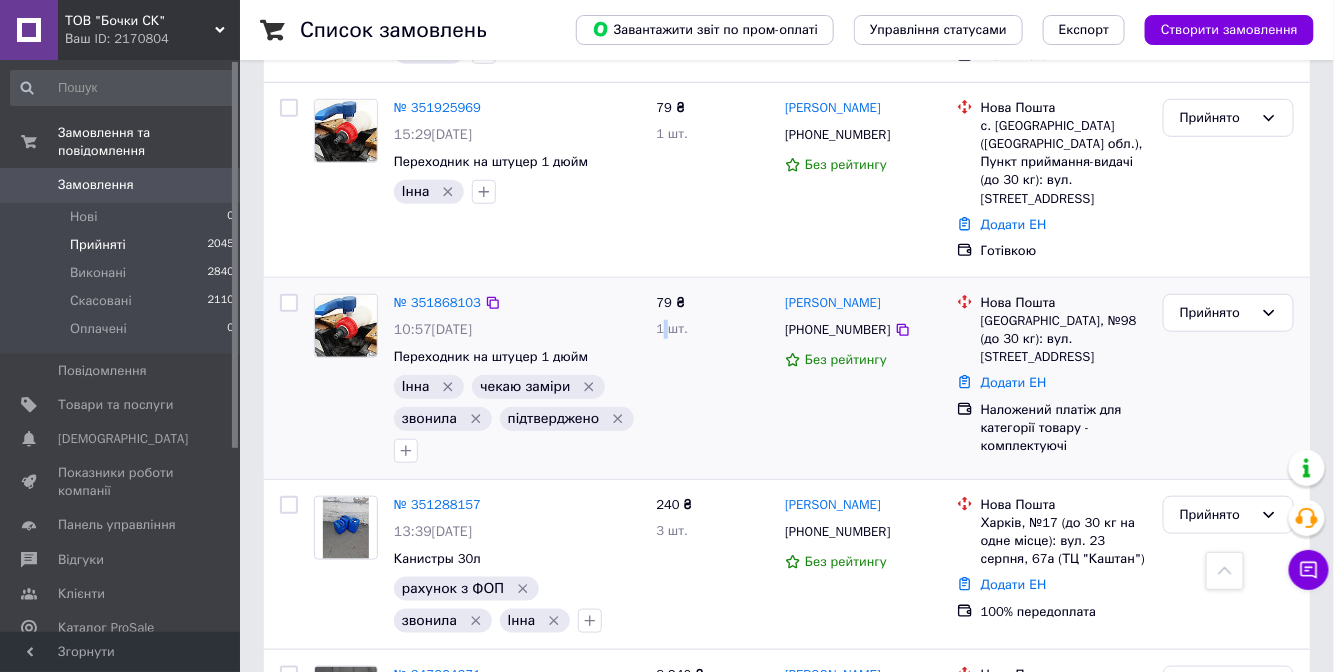 click on "79 ₴ 1 шт." at bounding box center [712, 378] 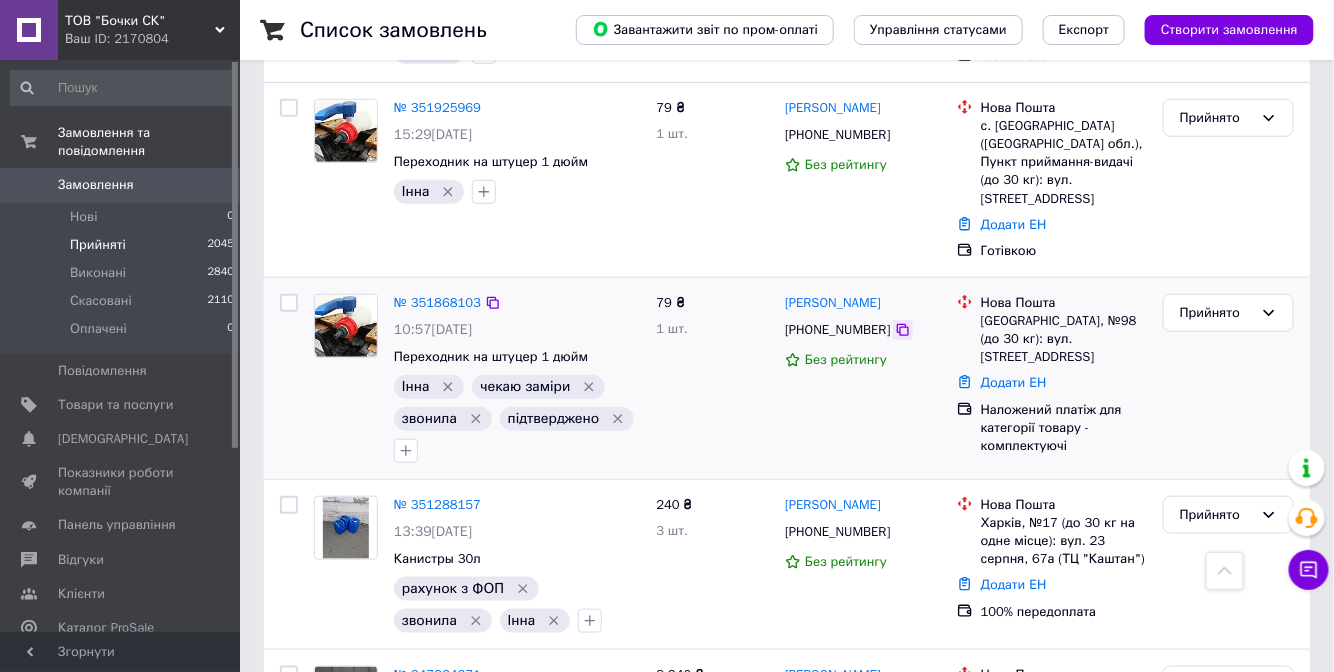 click 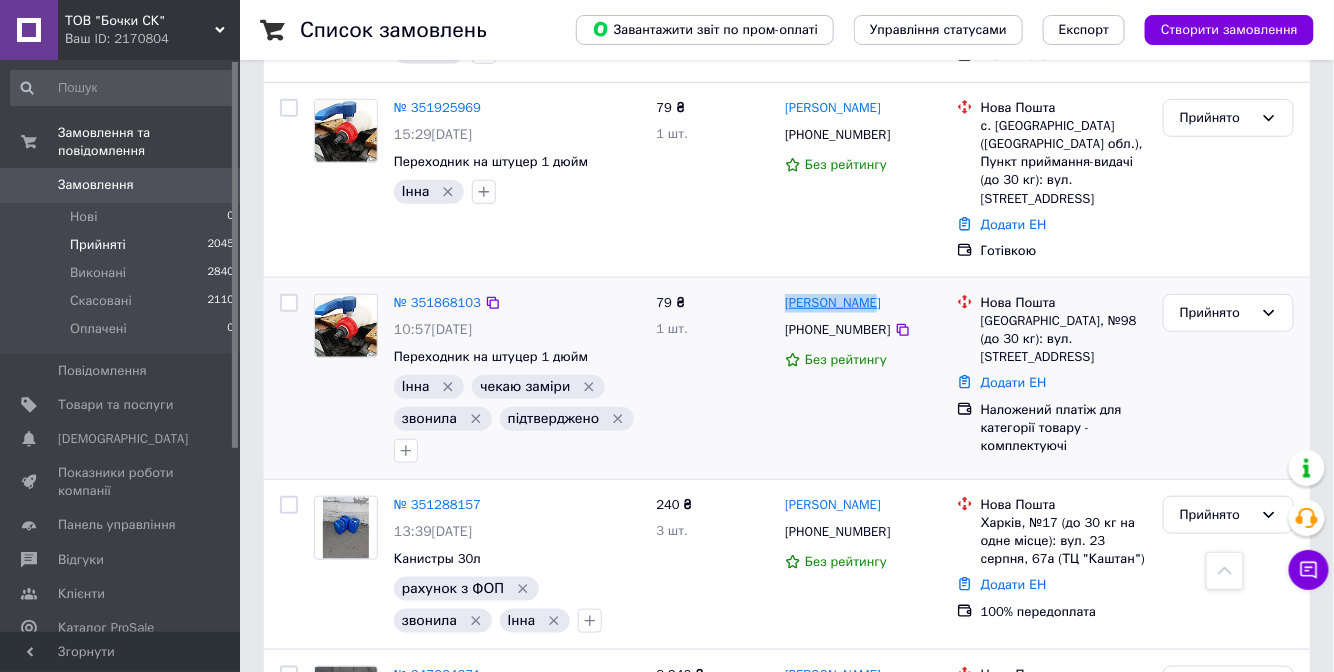 drag, startPoint x: 876, startPoint y: 280, endPoint x: 786, endPoint y: 280, distance: 90 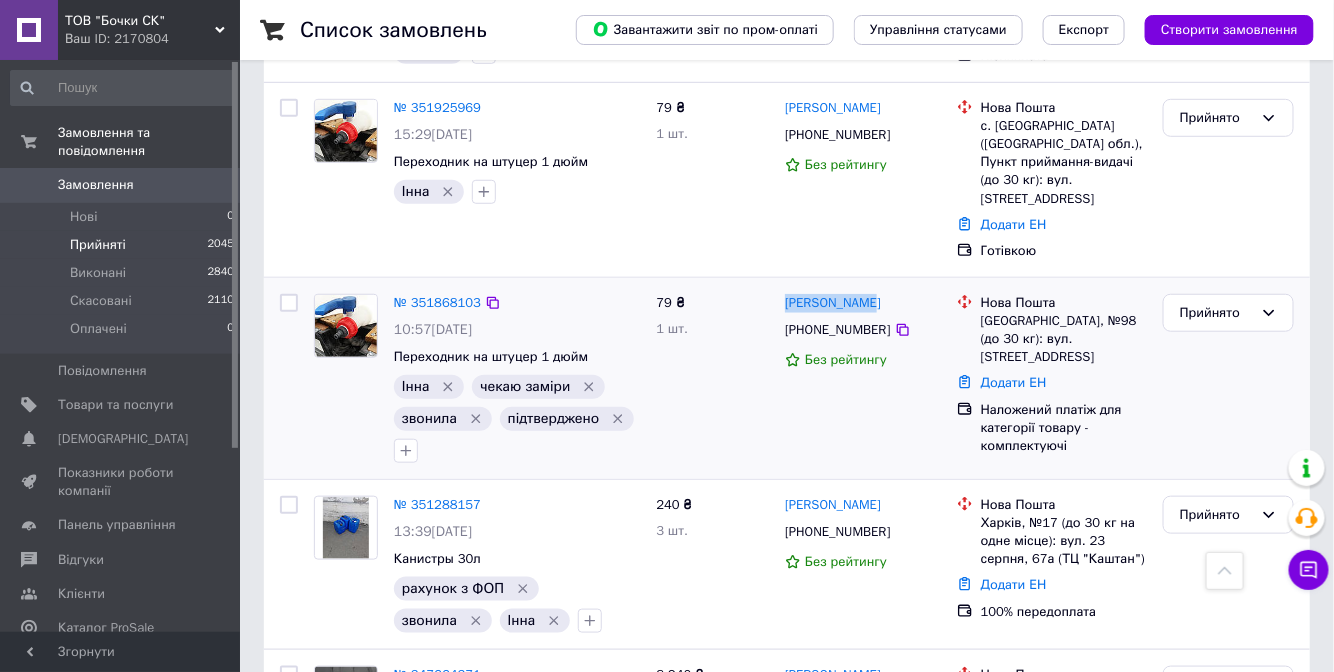 copy on "Вадим Вознюк" 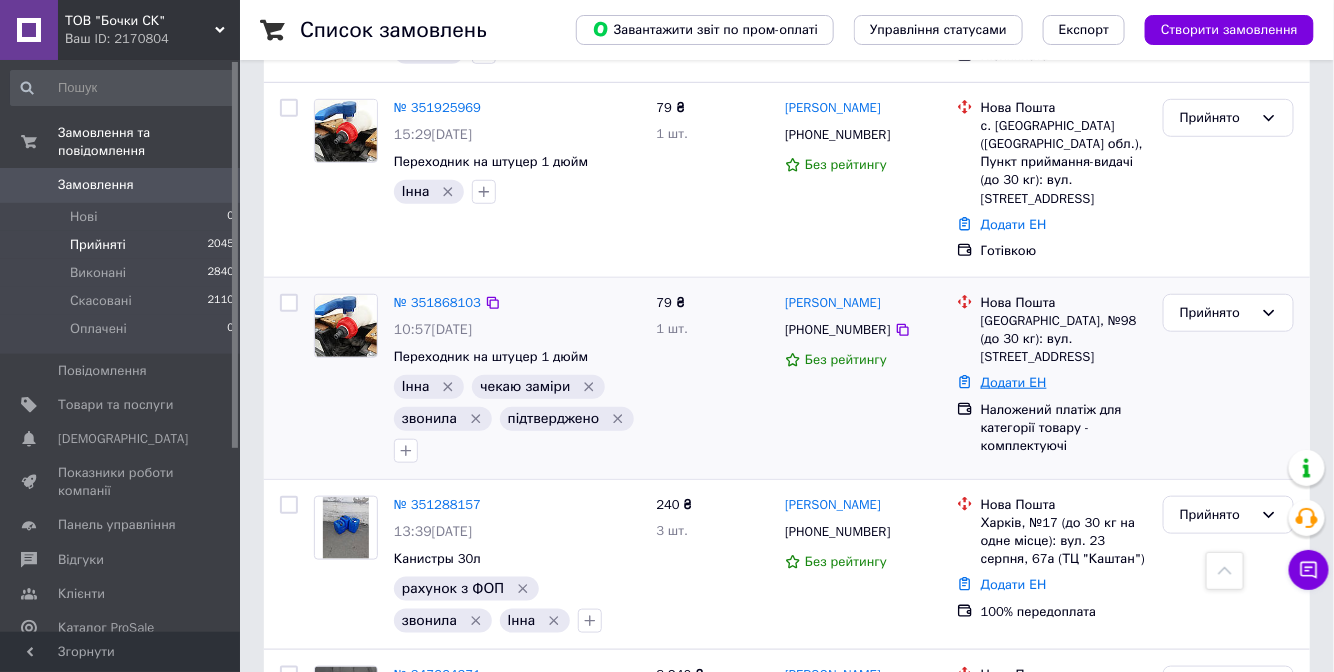click on "Додати ЕН" at bounding box center (1014, 382) 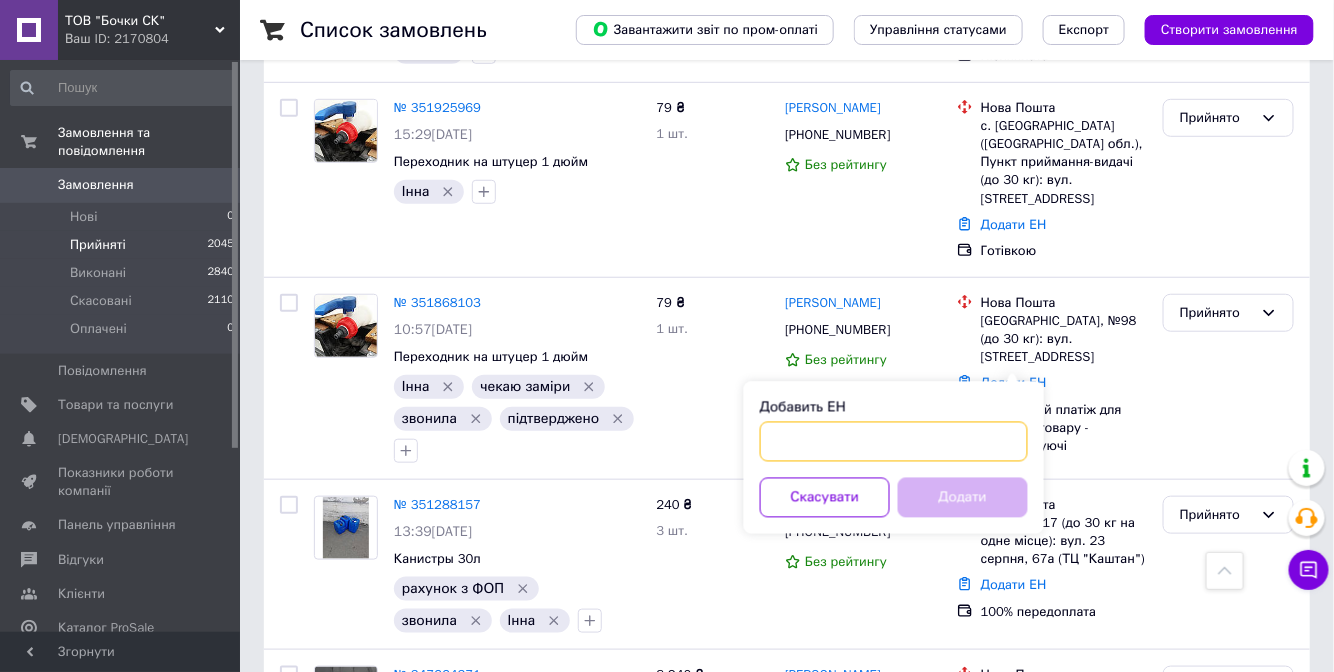 click on "Добавить ЕН" at bounding box center [894, 442] 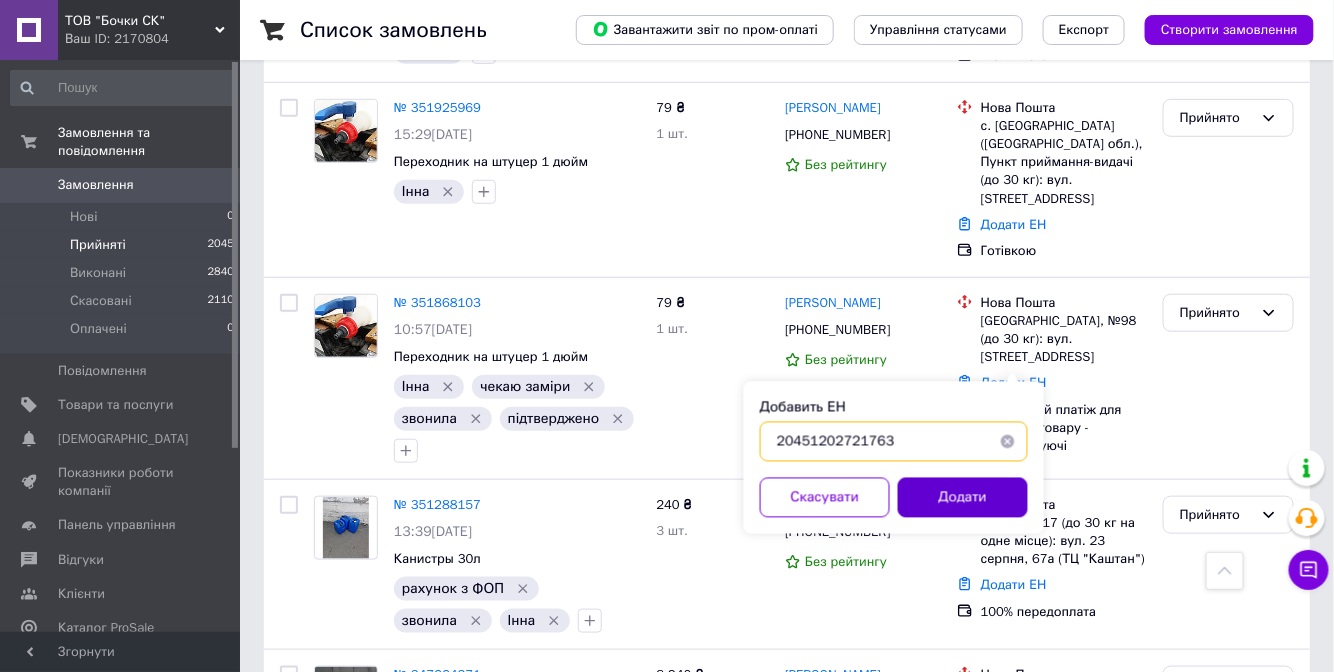 type on "20451202721763" 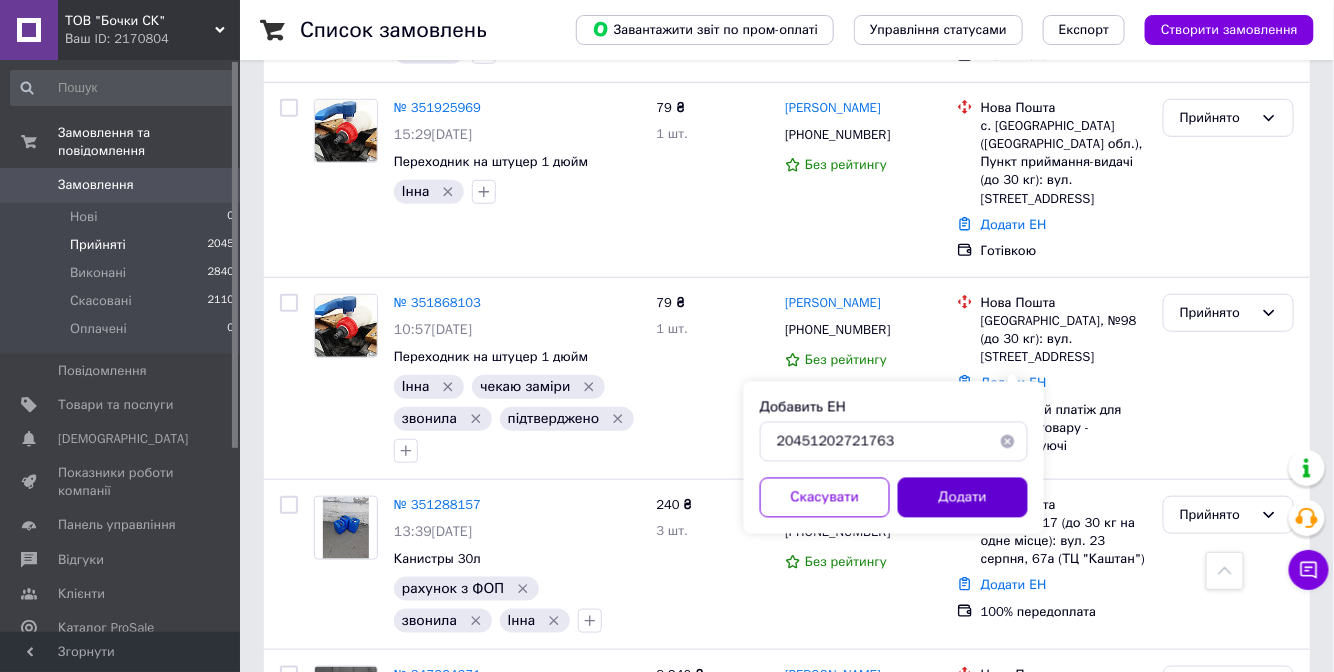 click on "Додати" at bounding box center [963, 498] 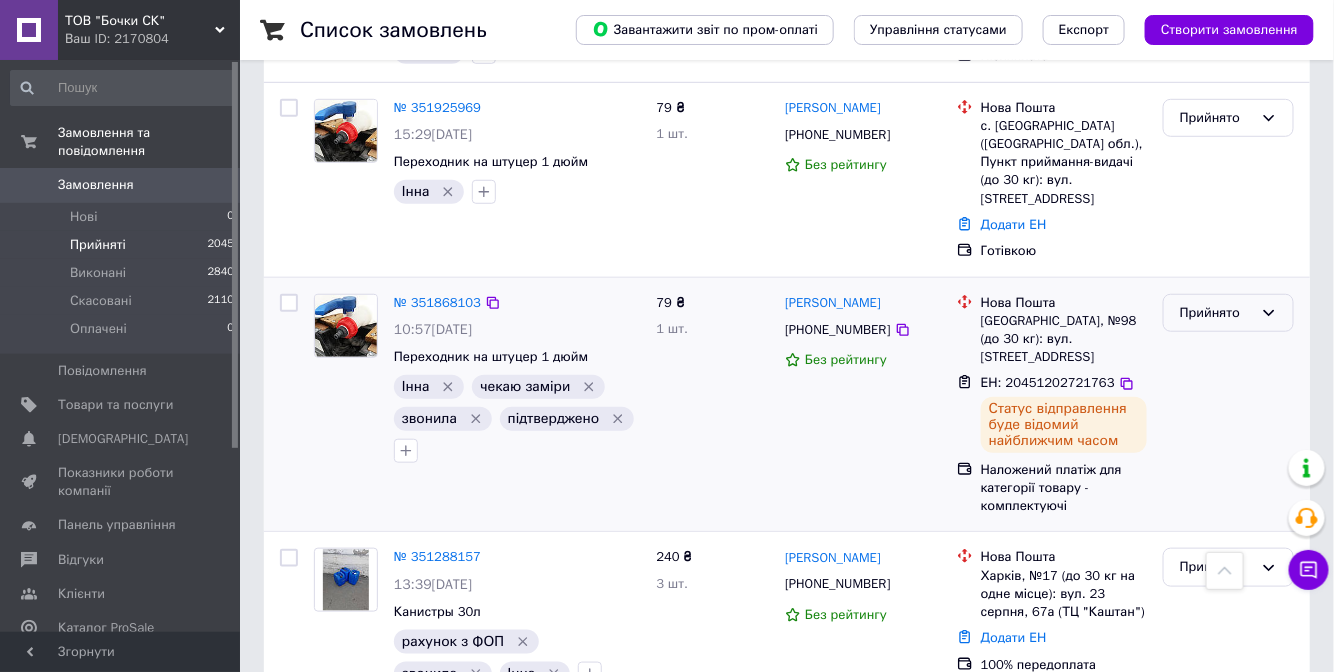 click on "Прийнято" at bounding box center [1216, 313] 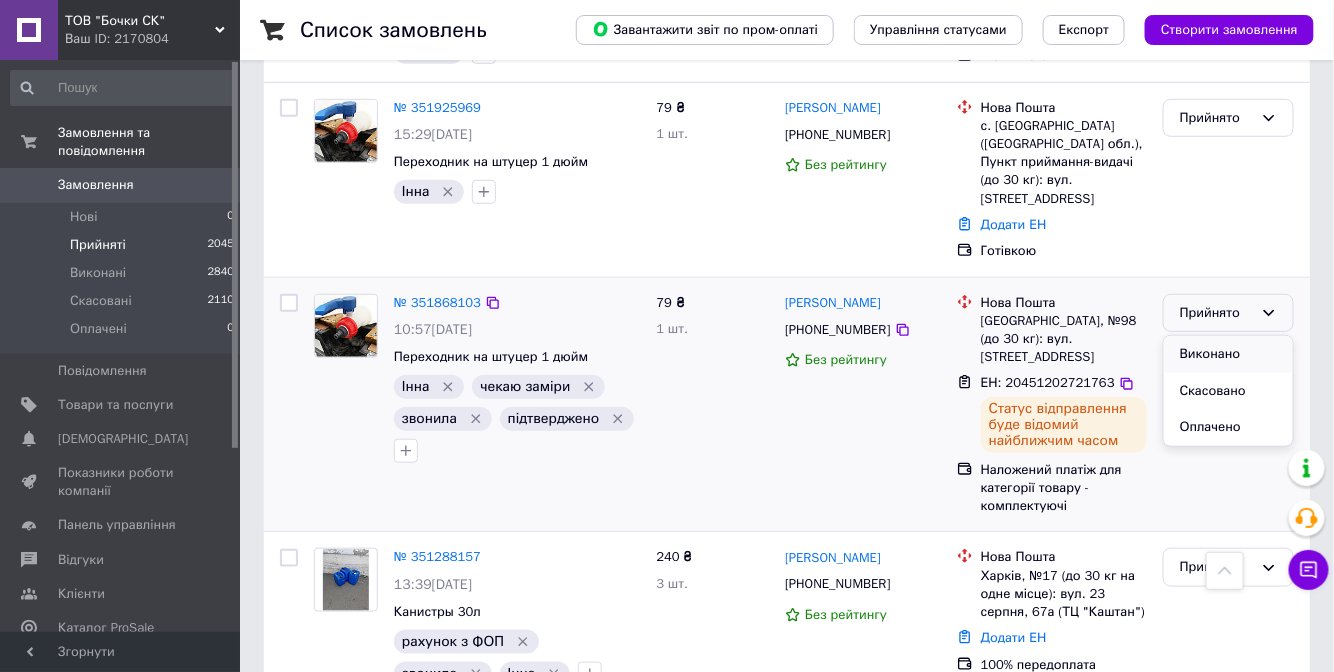 click on "Виконано" at bounding box center (1228, 354) 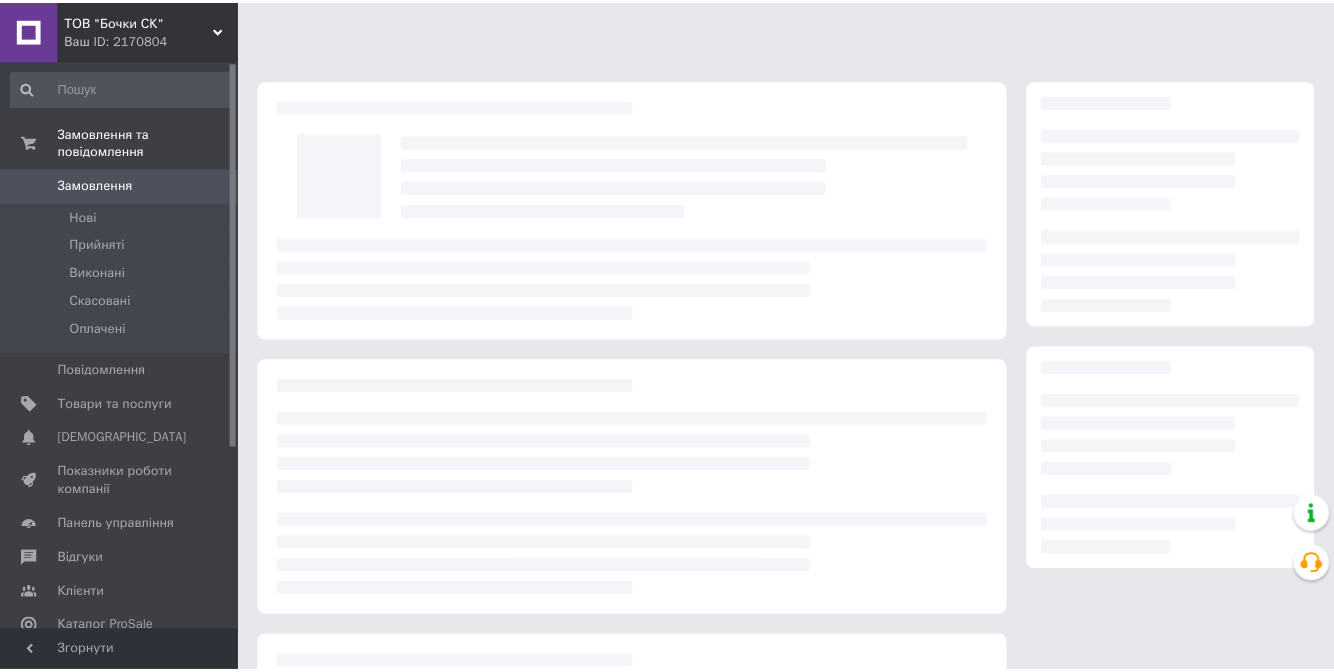 scroll, scrollTop: 0, scrollLeft: 0, axis: both 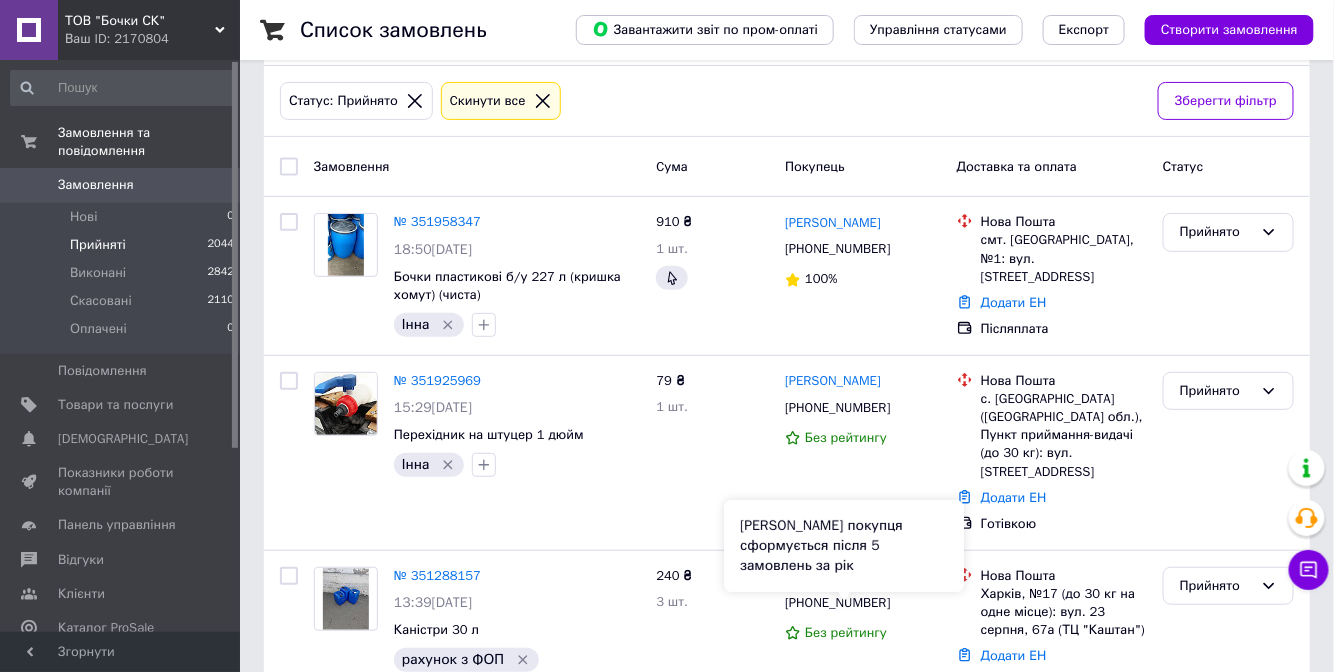 click on "Рейтинг покупця сформується після 5 замовлень за рік" at bounding box center [844, 546] 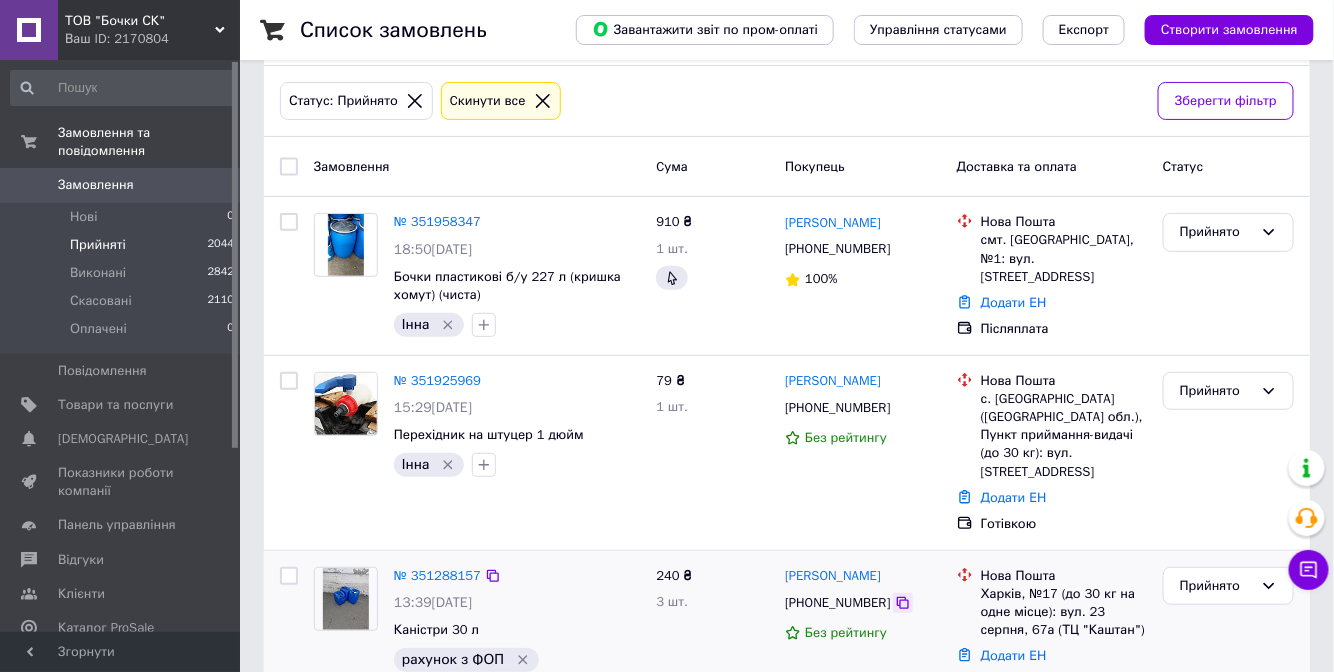click 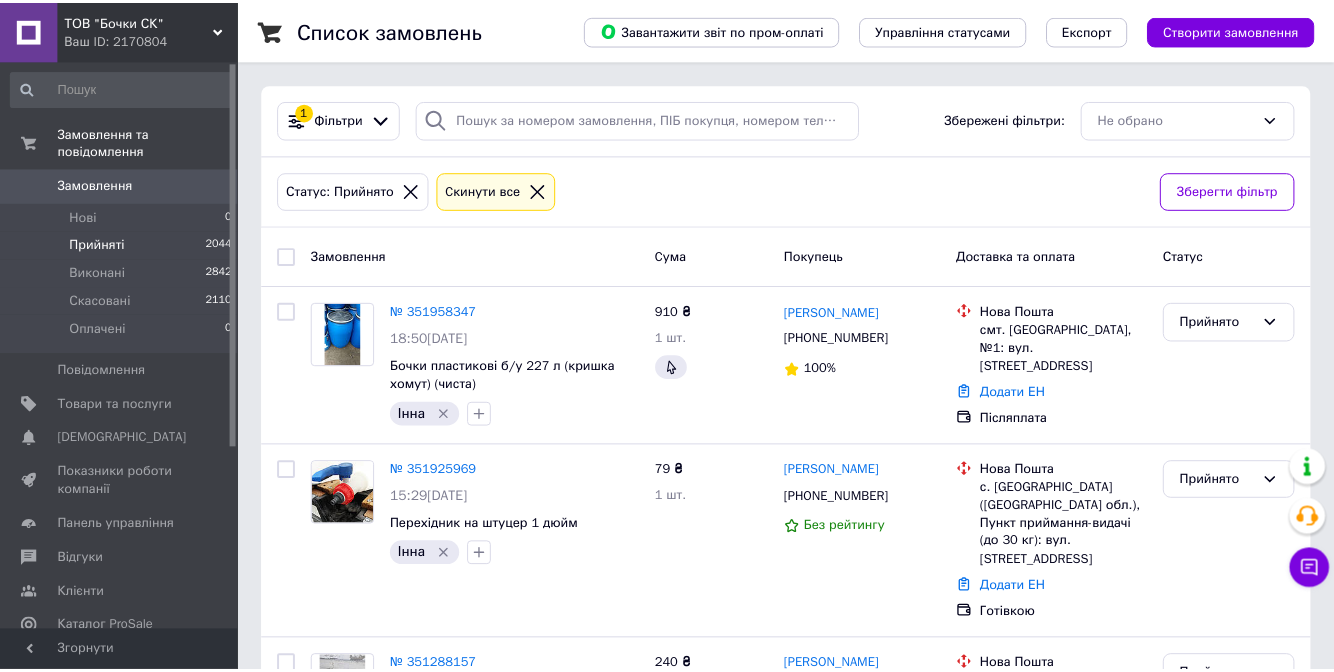 scroll, scrollTop: 90, scrollLeft: 0, axis: vertical 